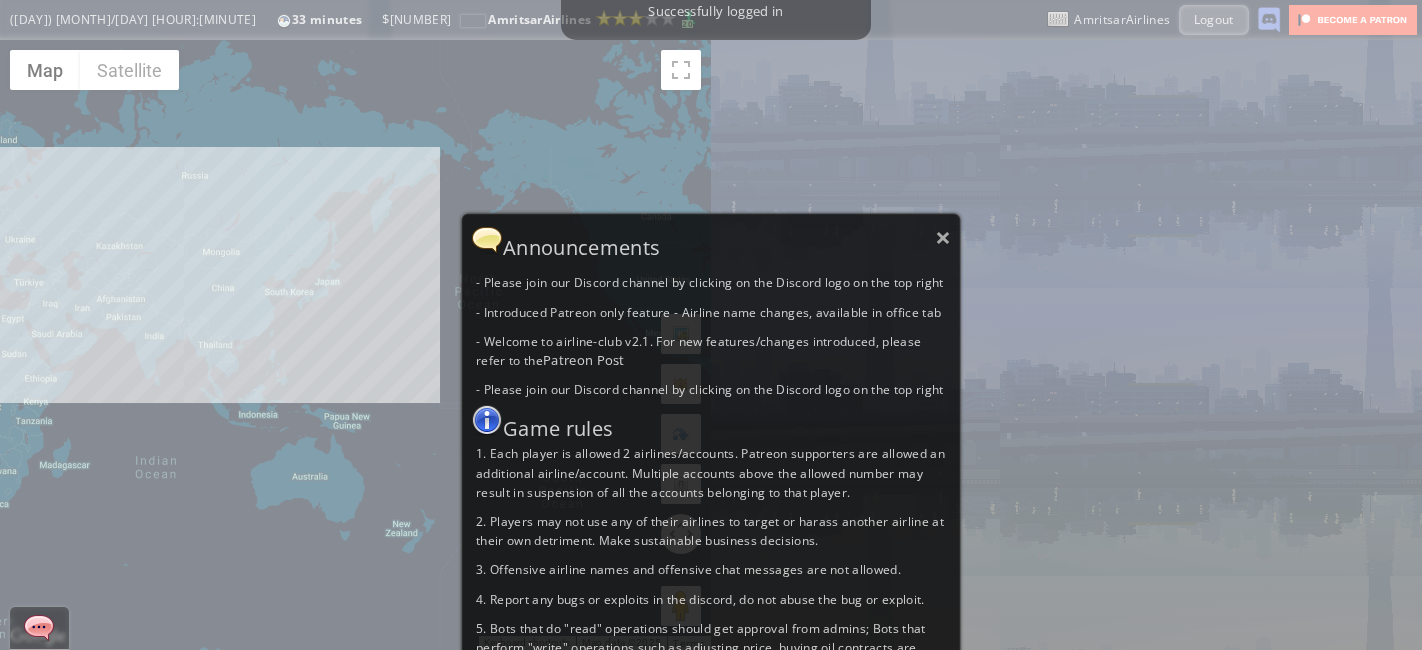 scroll, scrollTop: 0, scrollLeft: 0, axis: both 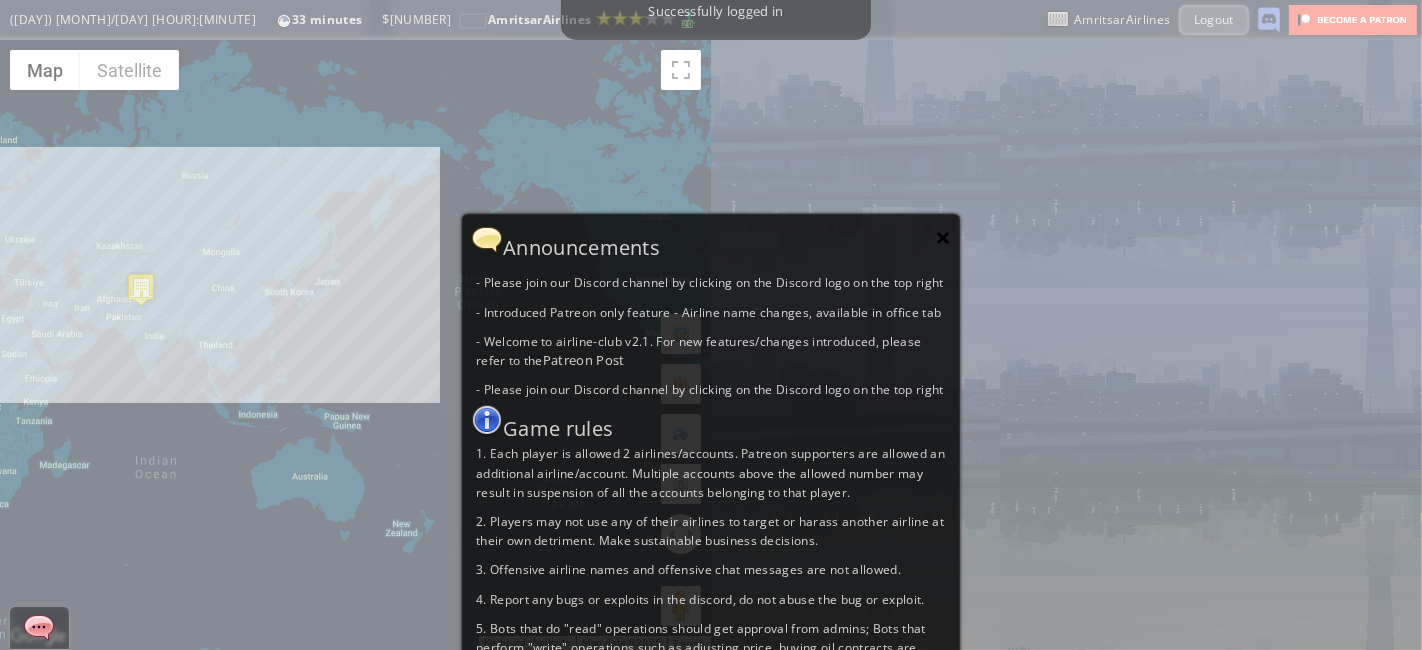 click on "×" at bounding box center (943, 237) 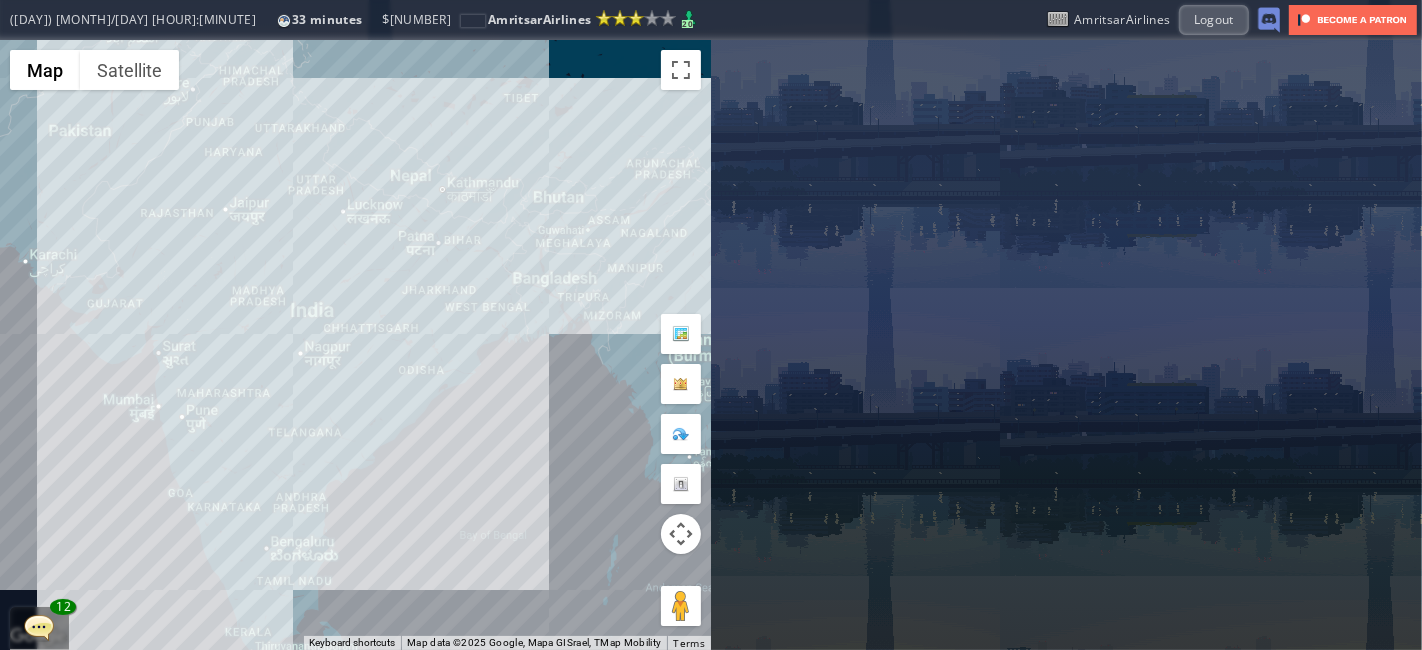 click on "To navigate, press the arrow keys." at bounding box center [355, 345] 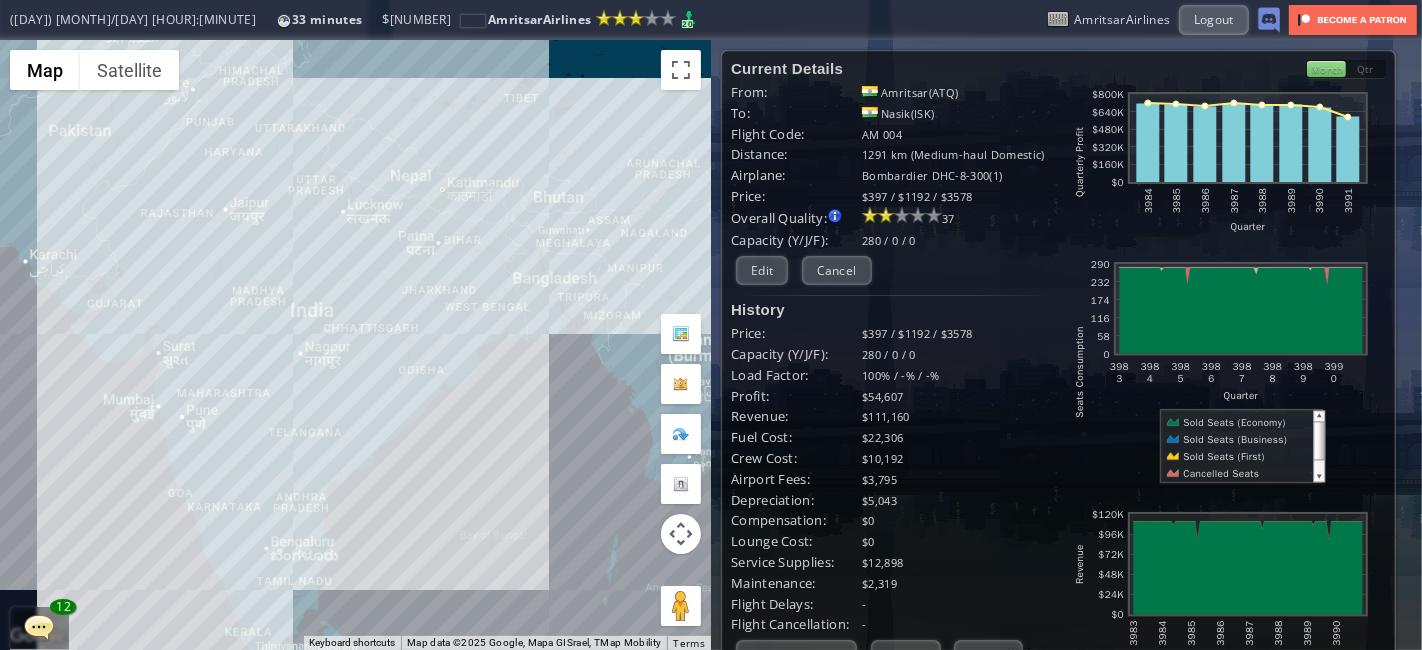 click on "To navigate, press the arrow keys." at bounding box center (355, 345) 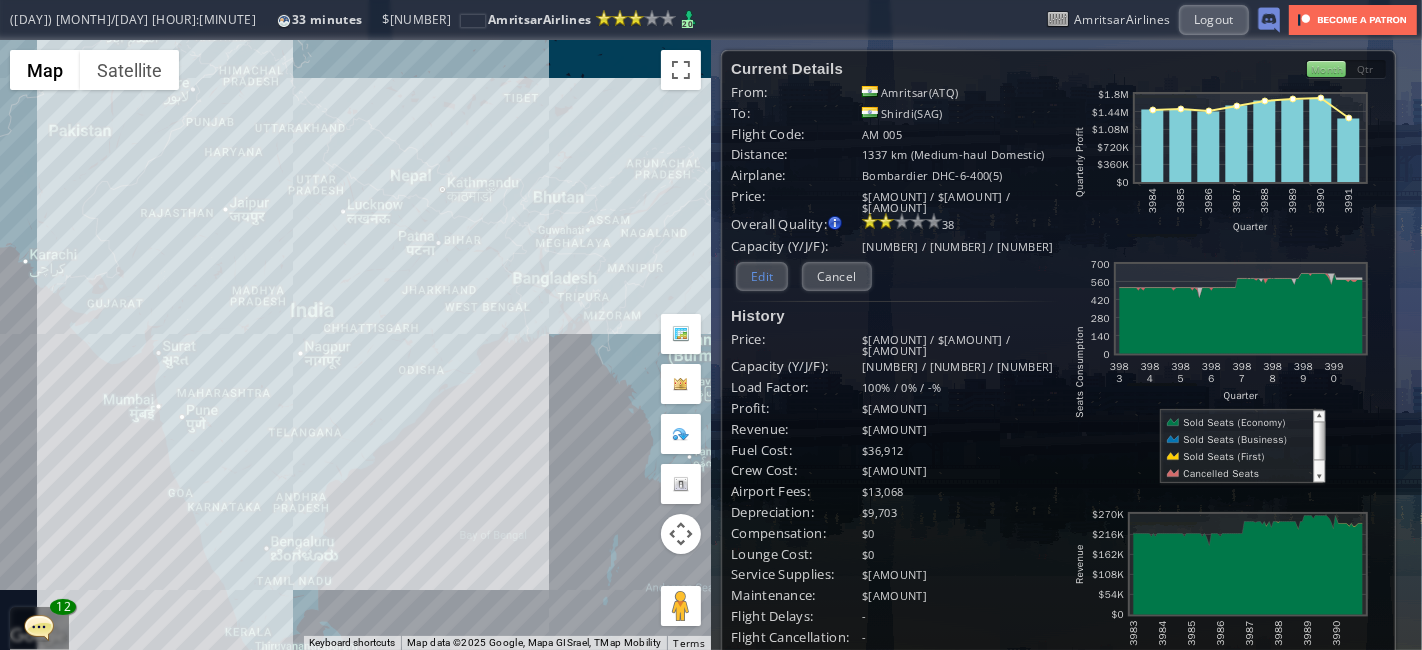 click on "Edit" at bounding box center (762, 276) 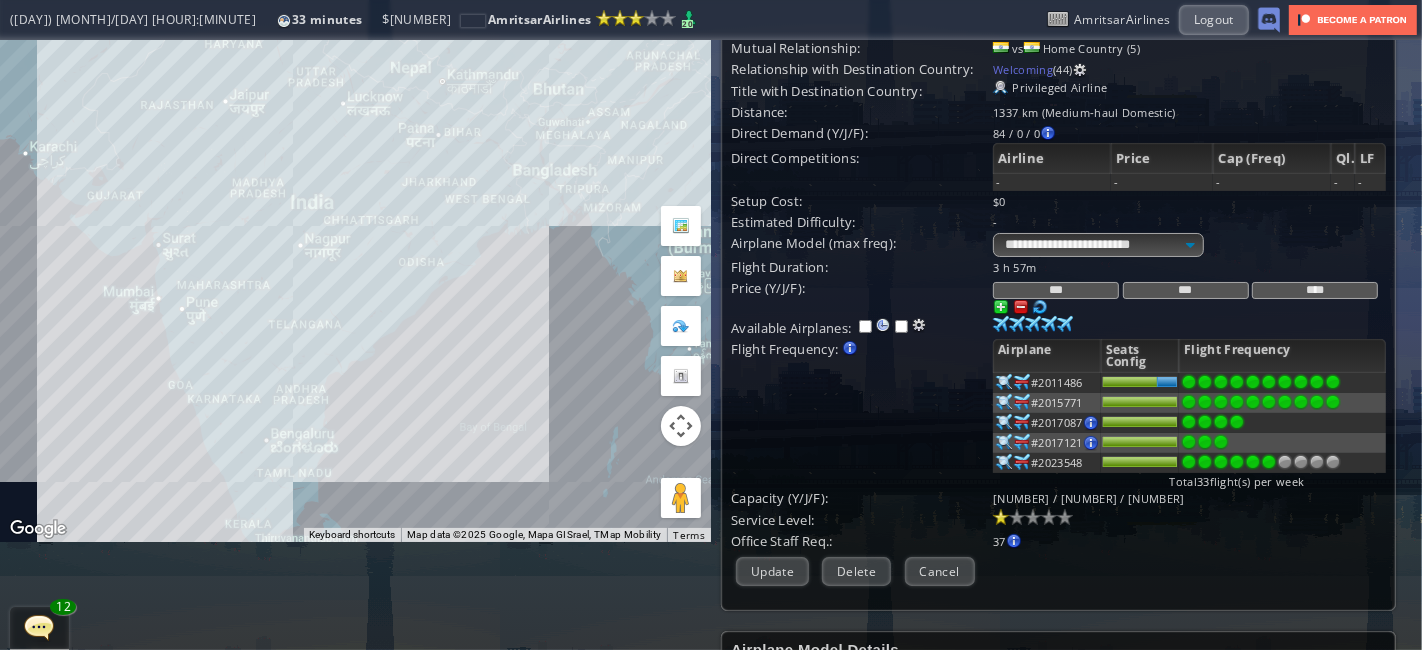 scroll, scrollTop: 108, scrollLeft: 0, axis: vertical 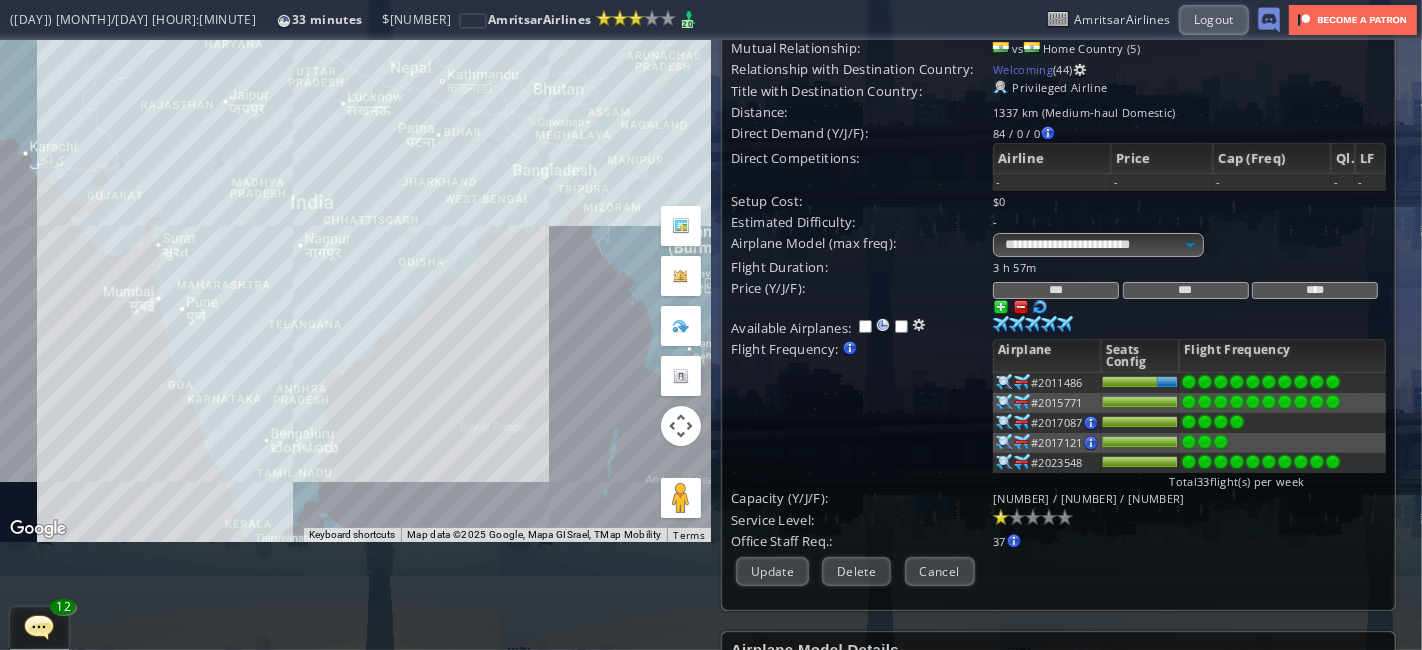 click at bounding box center (1333, 382) 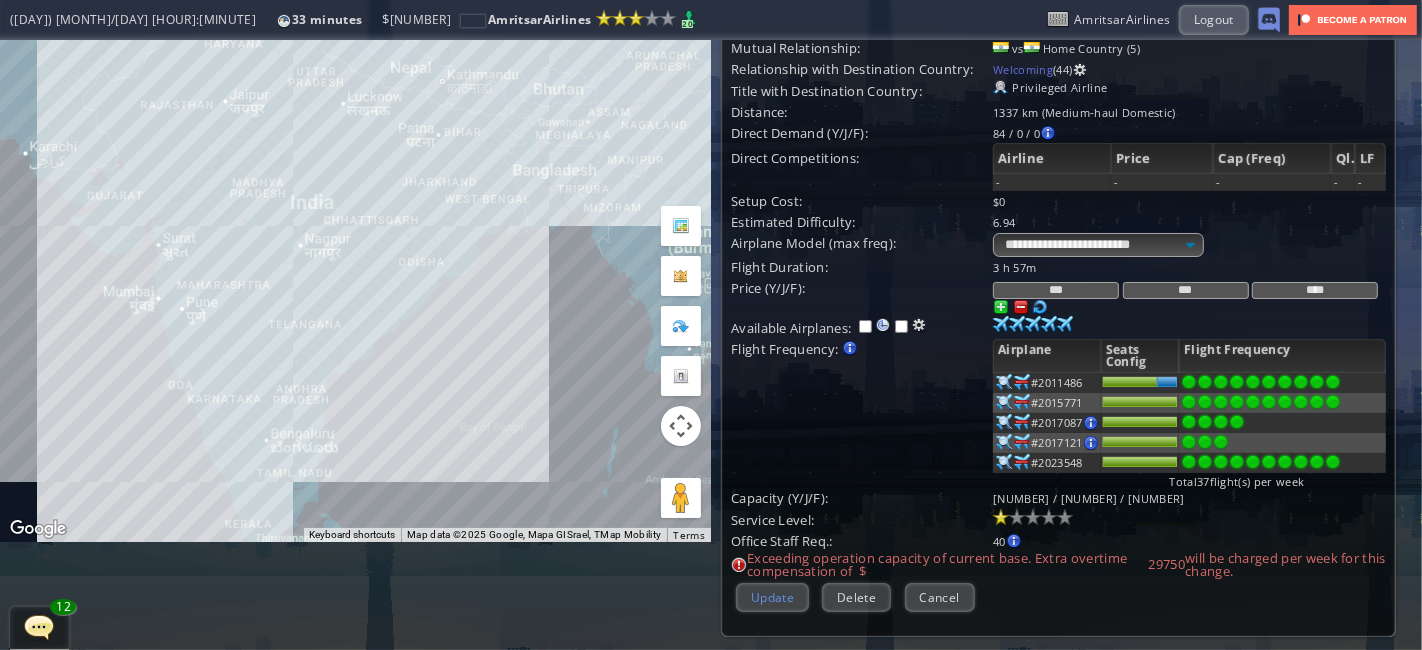 click on "Update" at bounding box center (772, 597) 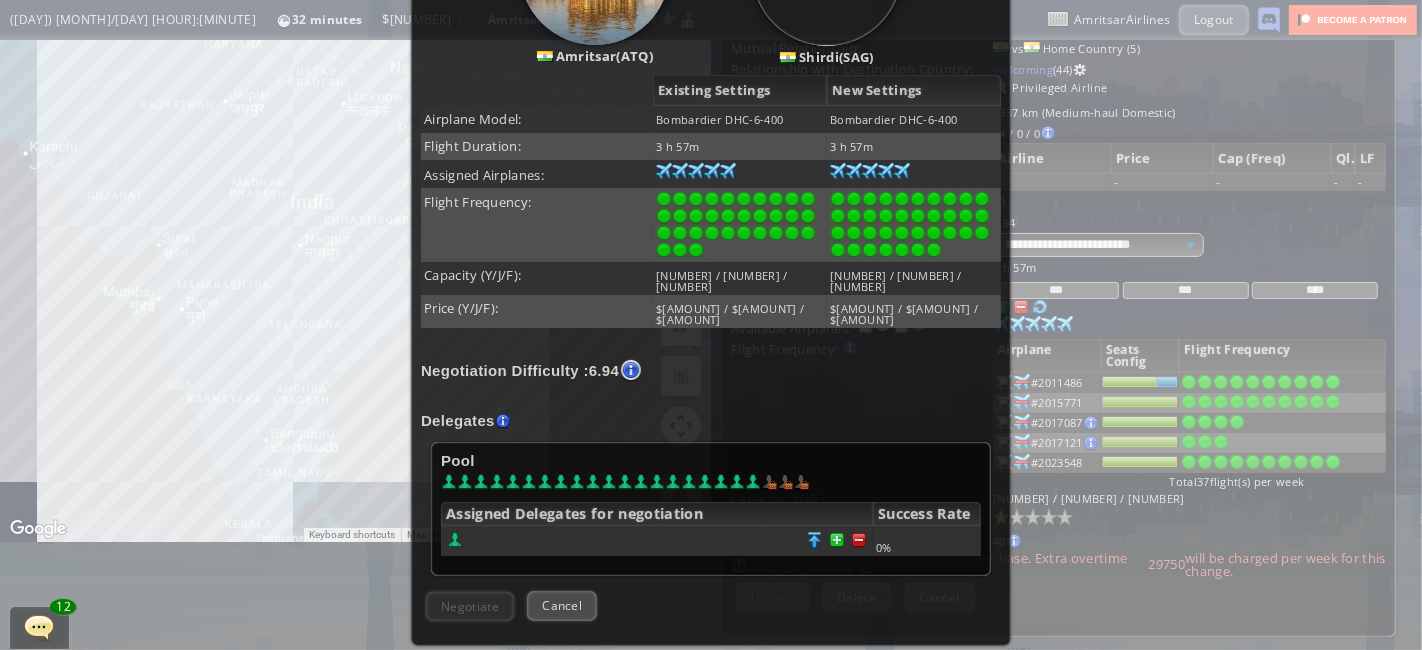 scroll, scrollTop: 357, scrollLeft: 0, axis: vertical 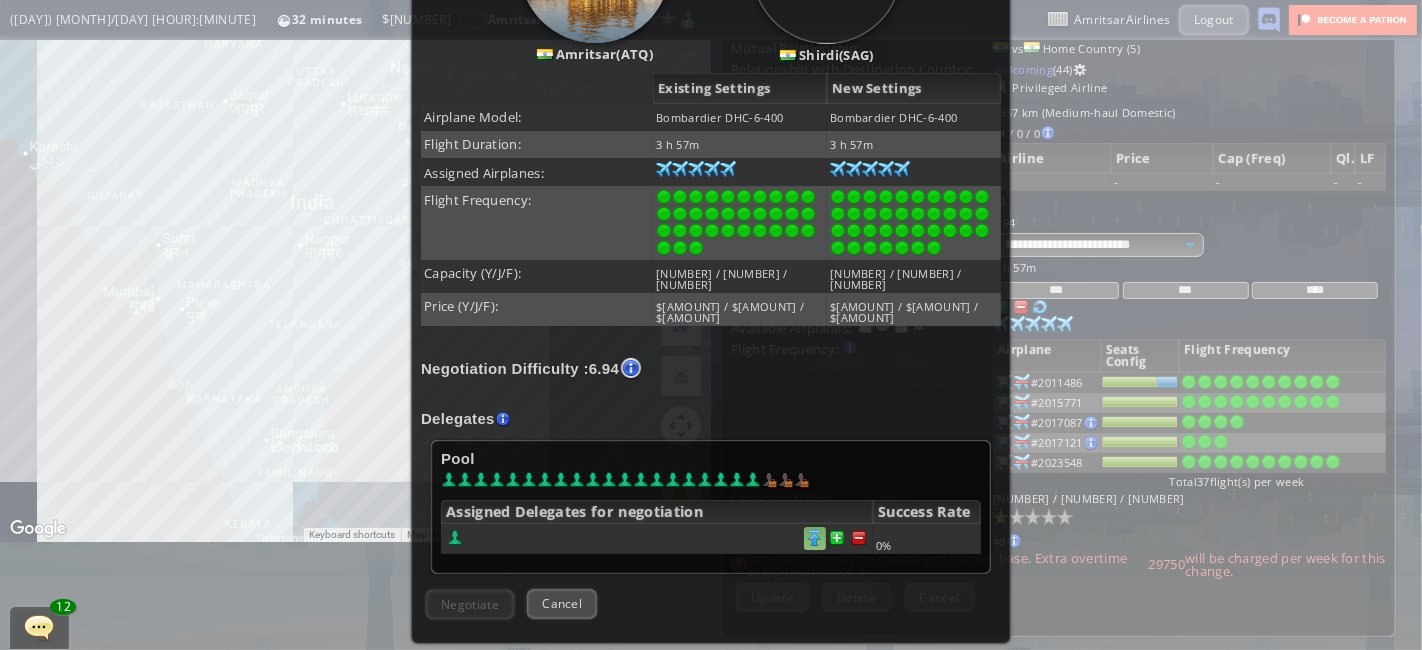 click at bounding box center (815, 538) 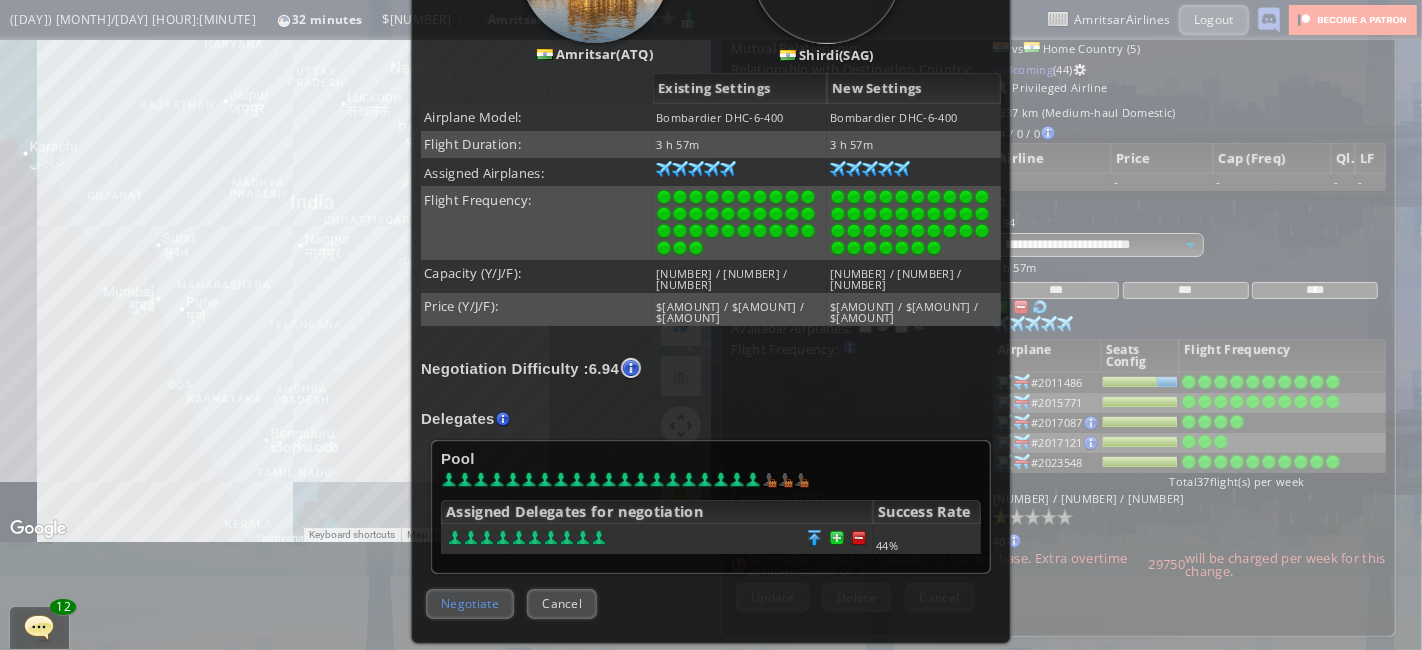 click on "Negotiate" at bounding box center [470, 603] 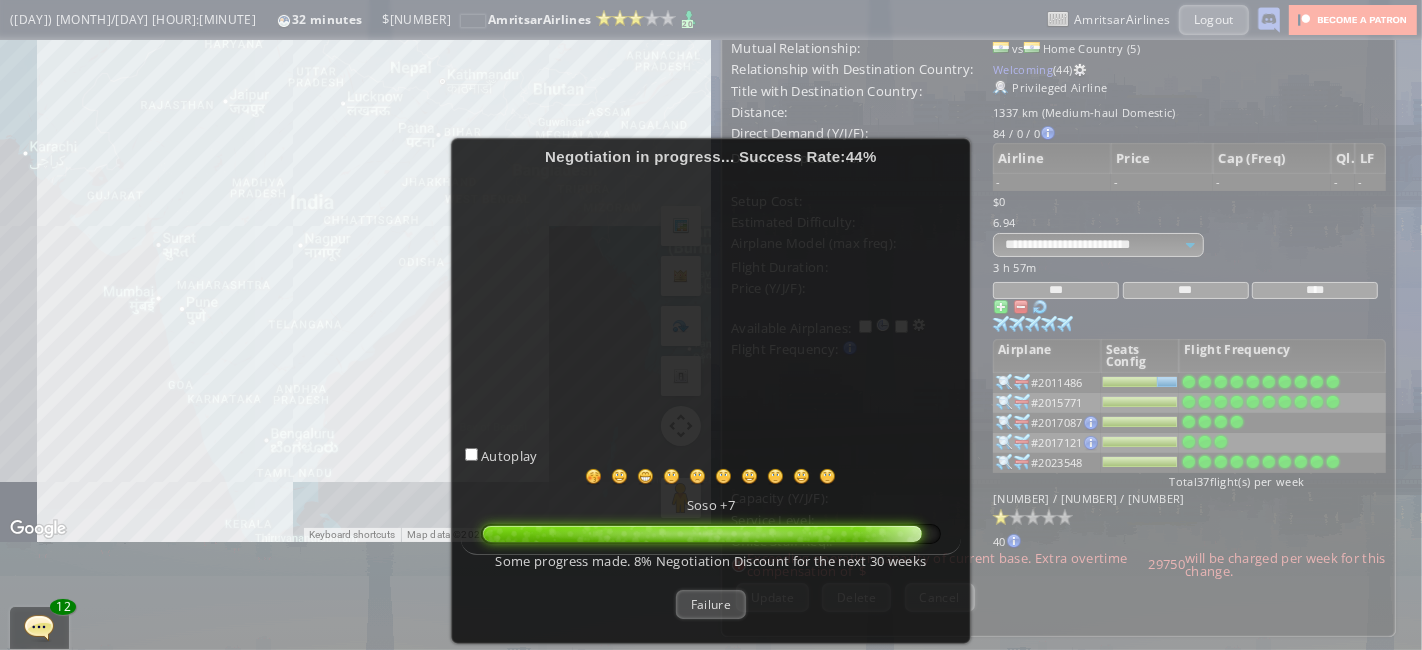 scroll, scrollTop: 79, scrollLeft: 0, axis: vertical 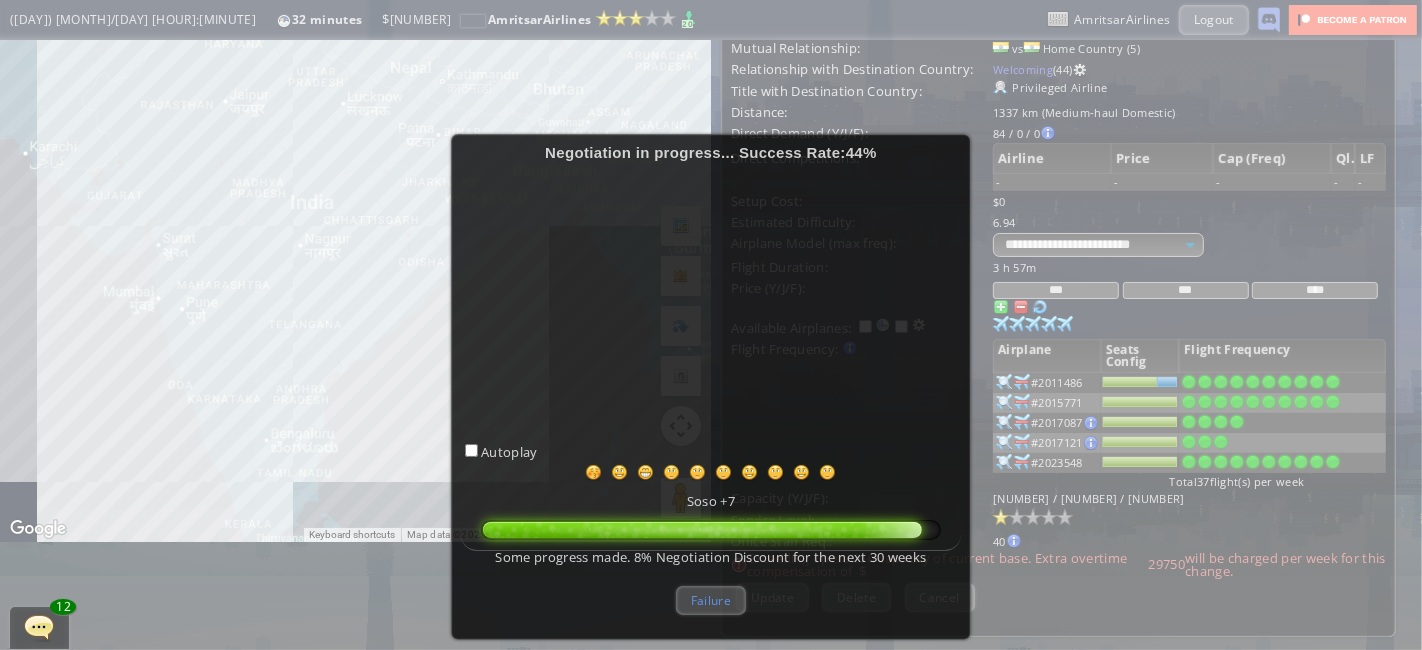 click on "Failure" at bounding box center [711, 600] 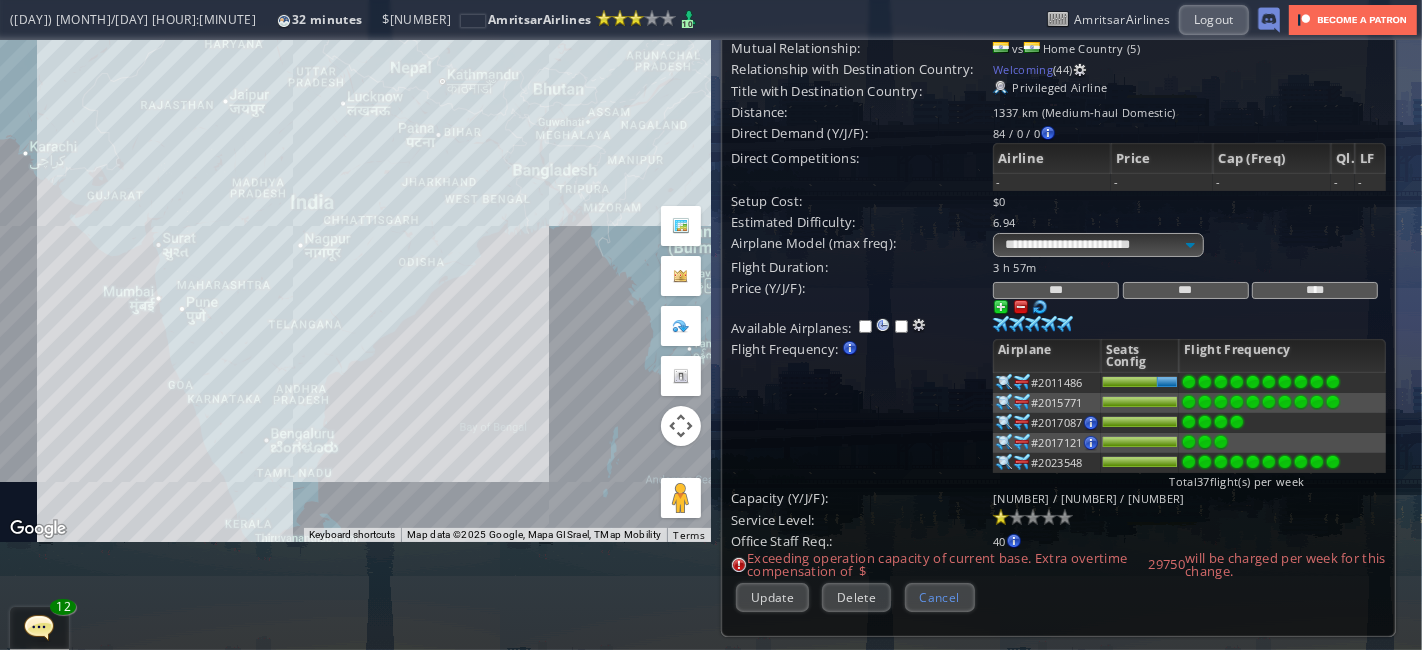 click on "Cancel" at bounding box center [940, 597] 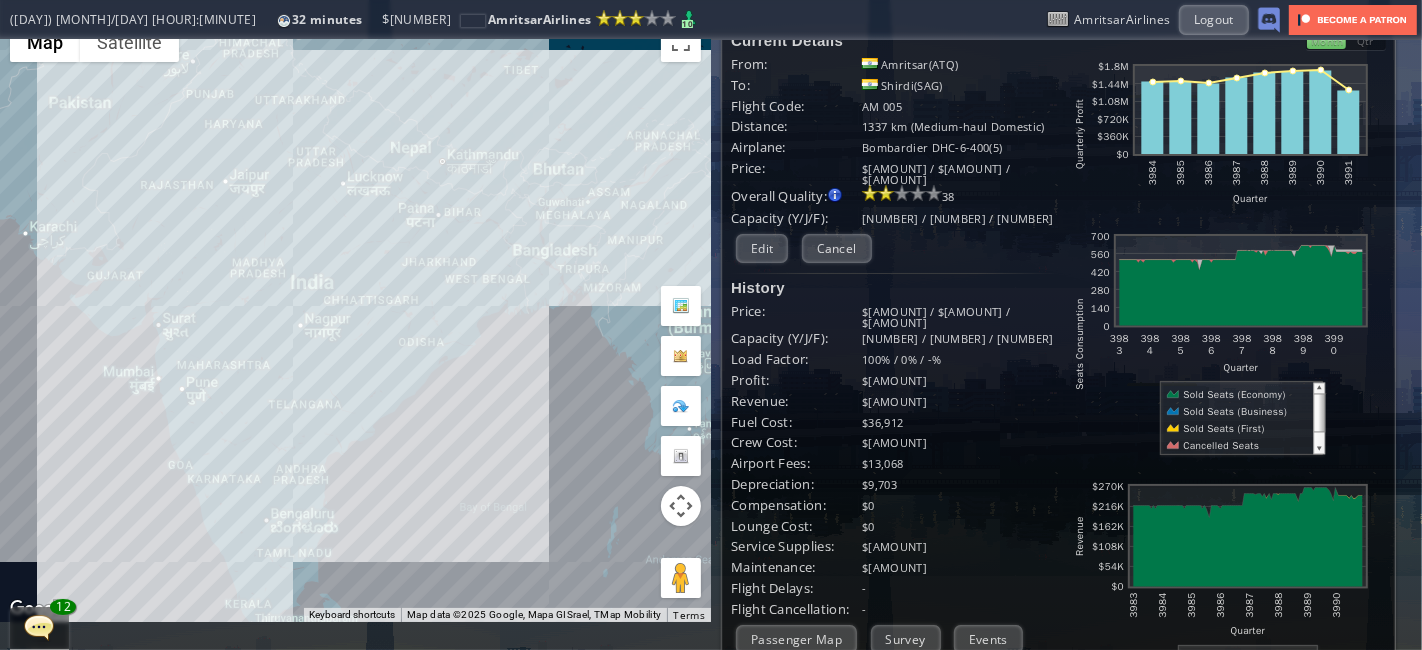 scroll, scrollTop: 26, scrollLeft: 0, axis: vertical 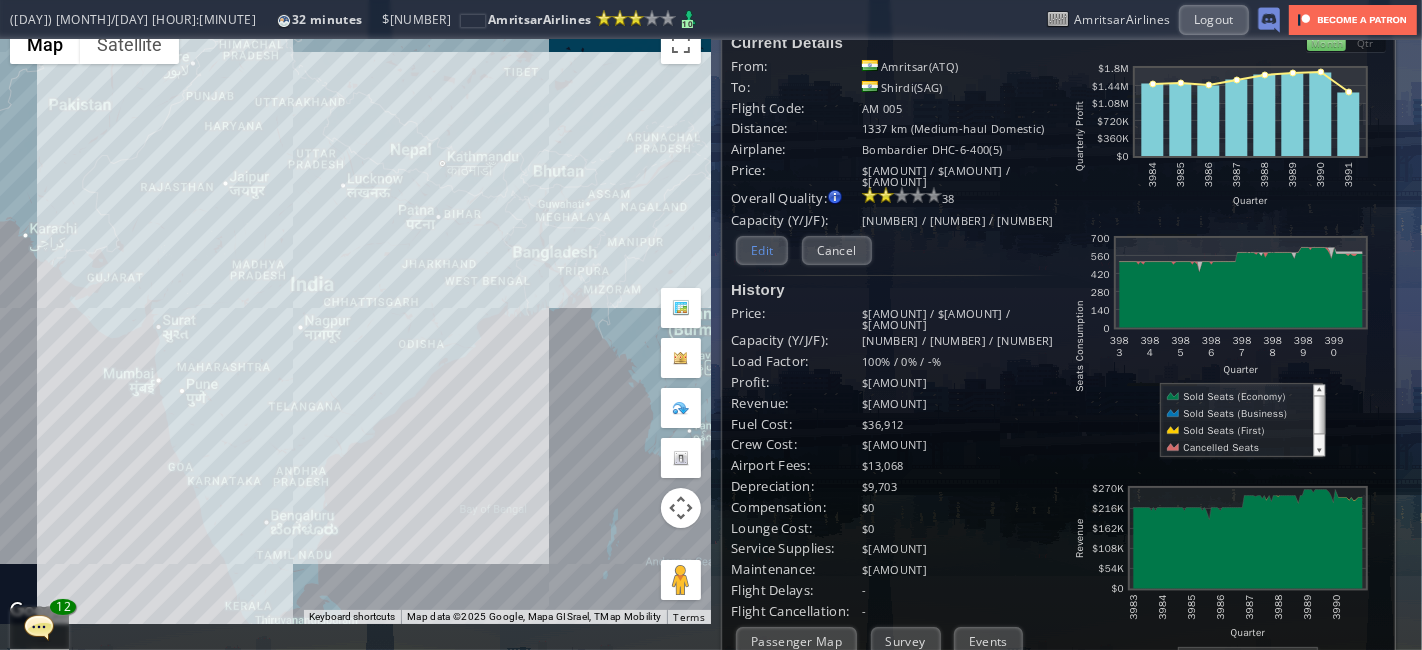 click on "Edit" at bounding box center (762, 250) 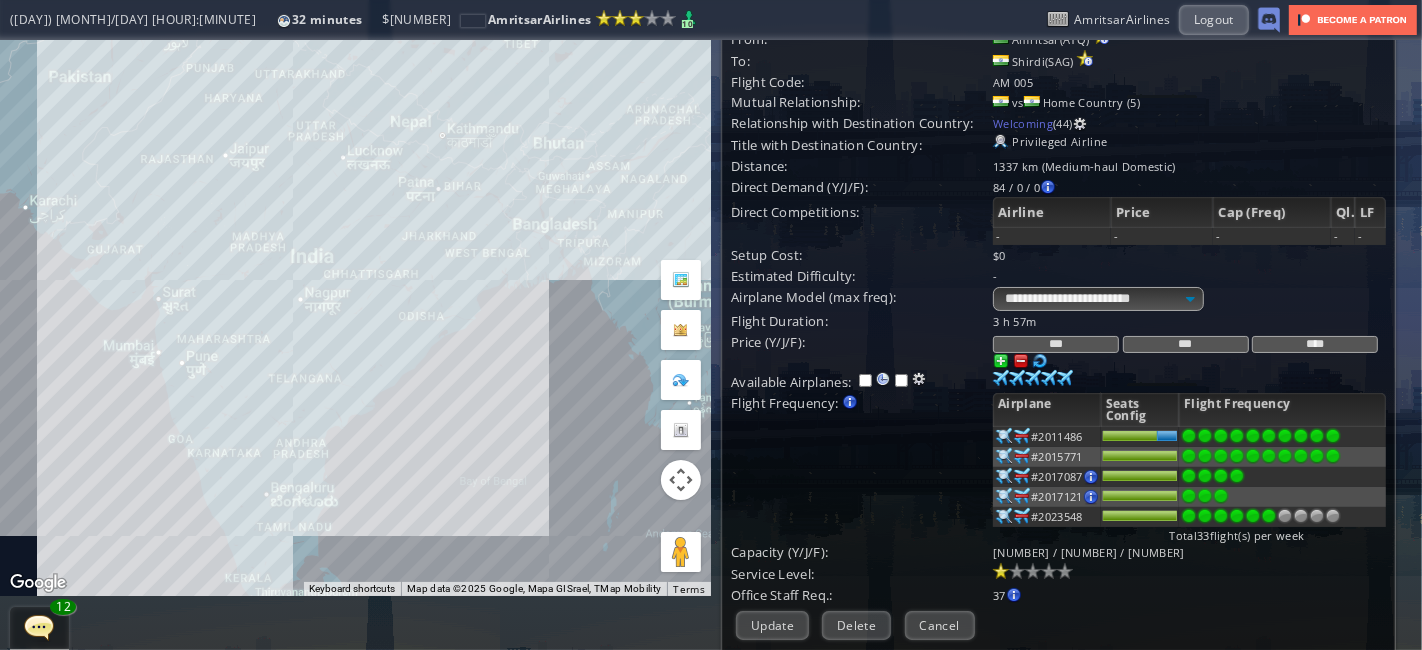scroll, scrollTop: 59, scrollLeft: 0, axis: vertical 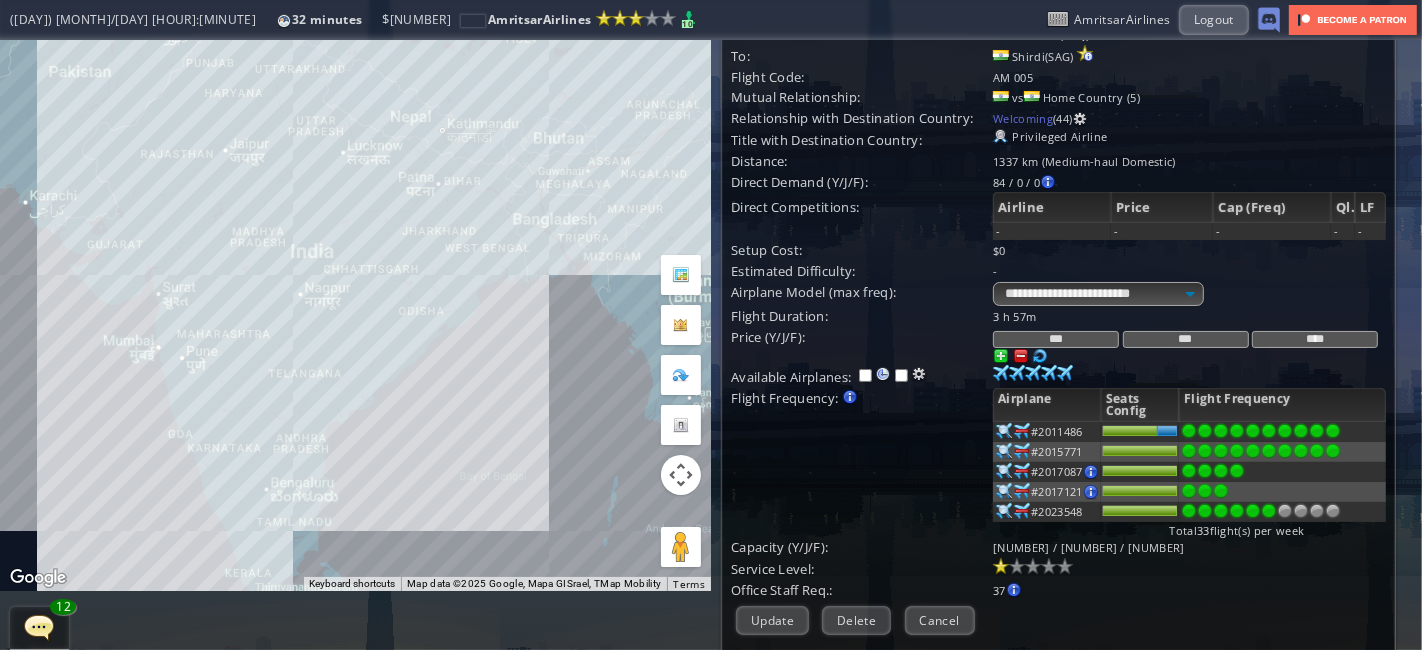 click at bounding box center (1004, 431) 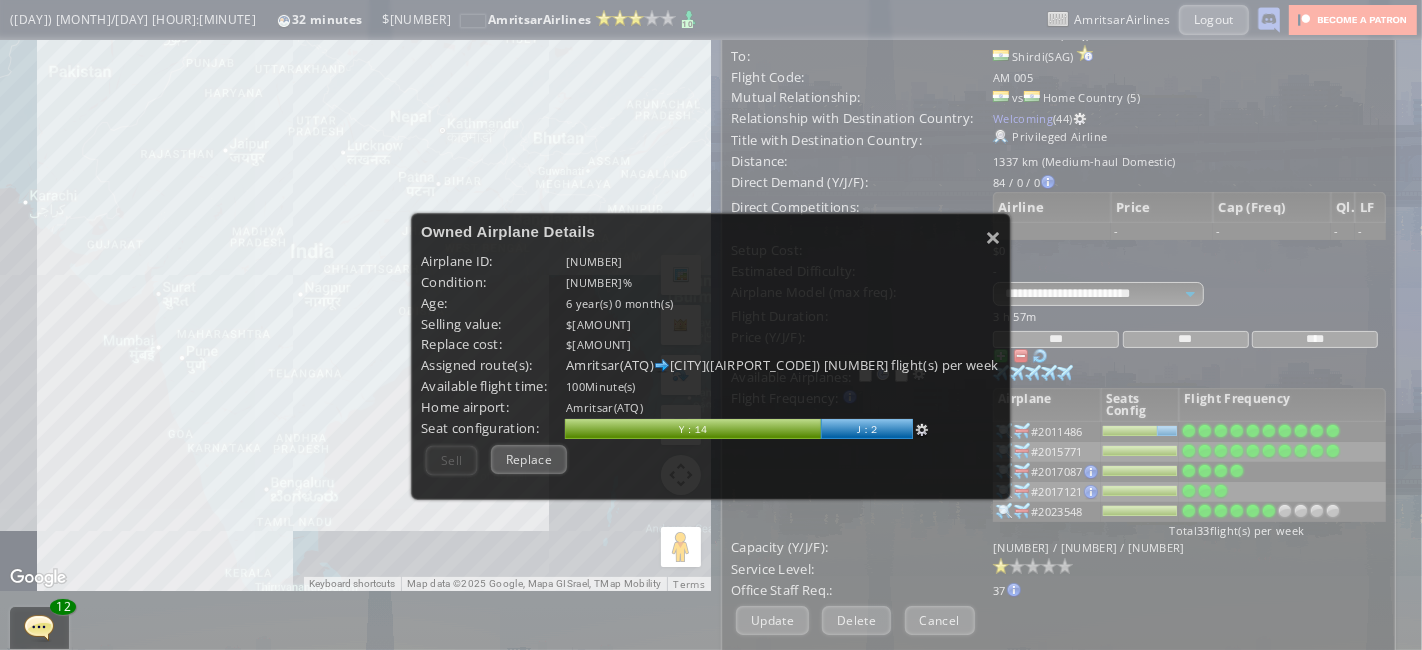 click at bounding box center [922, 430] 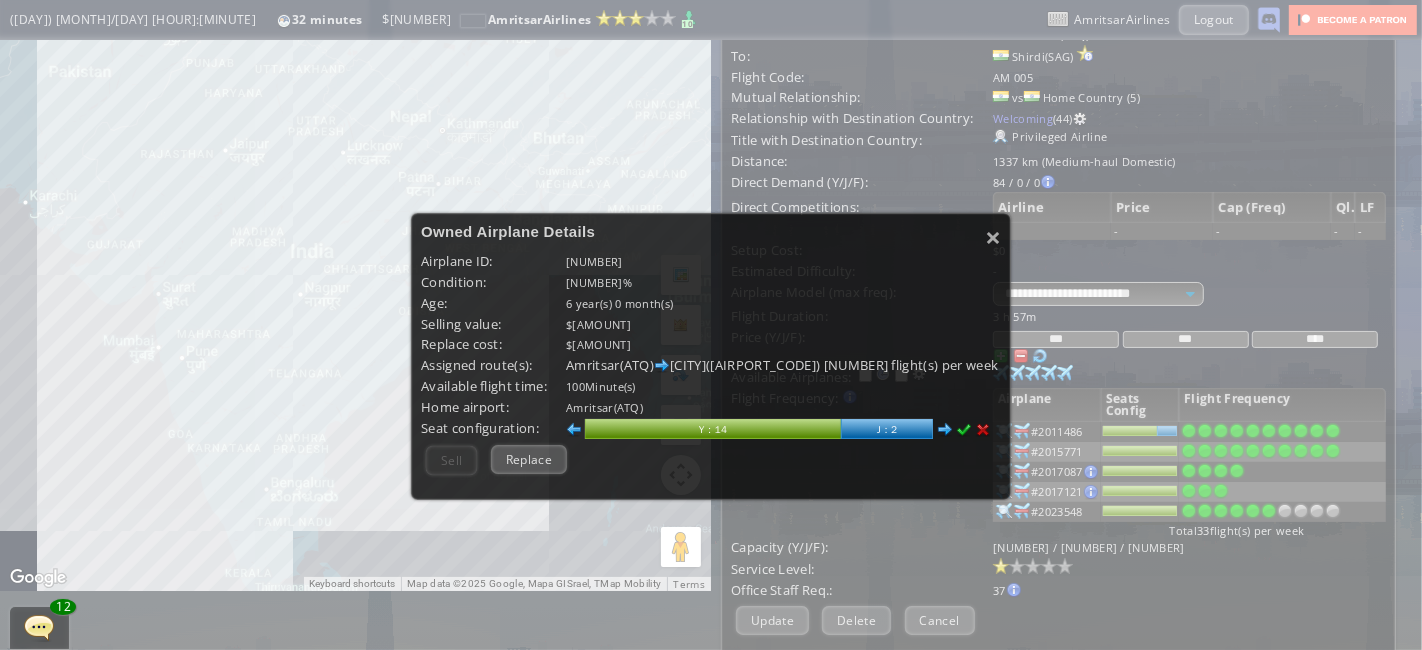 click at bounding box center (945, 430) 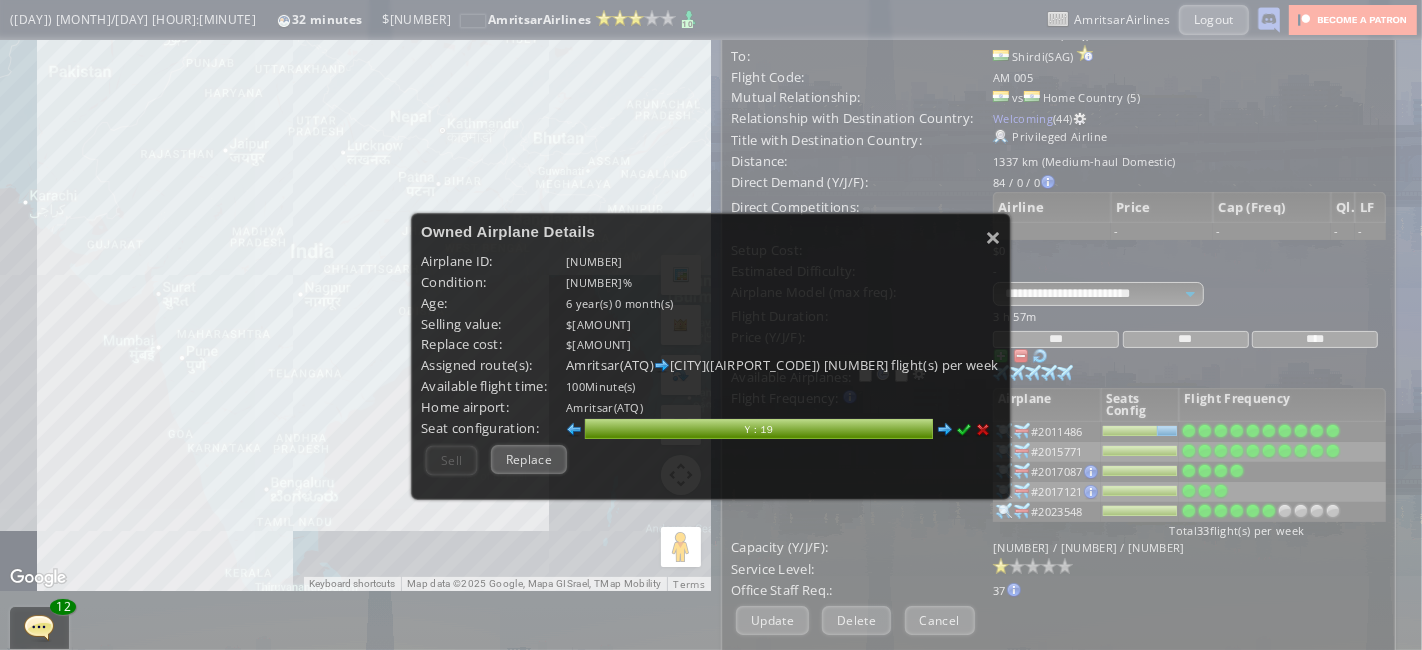 click at bounding box center (964, 430) 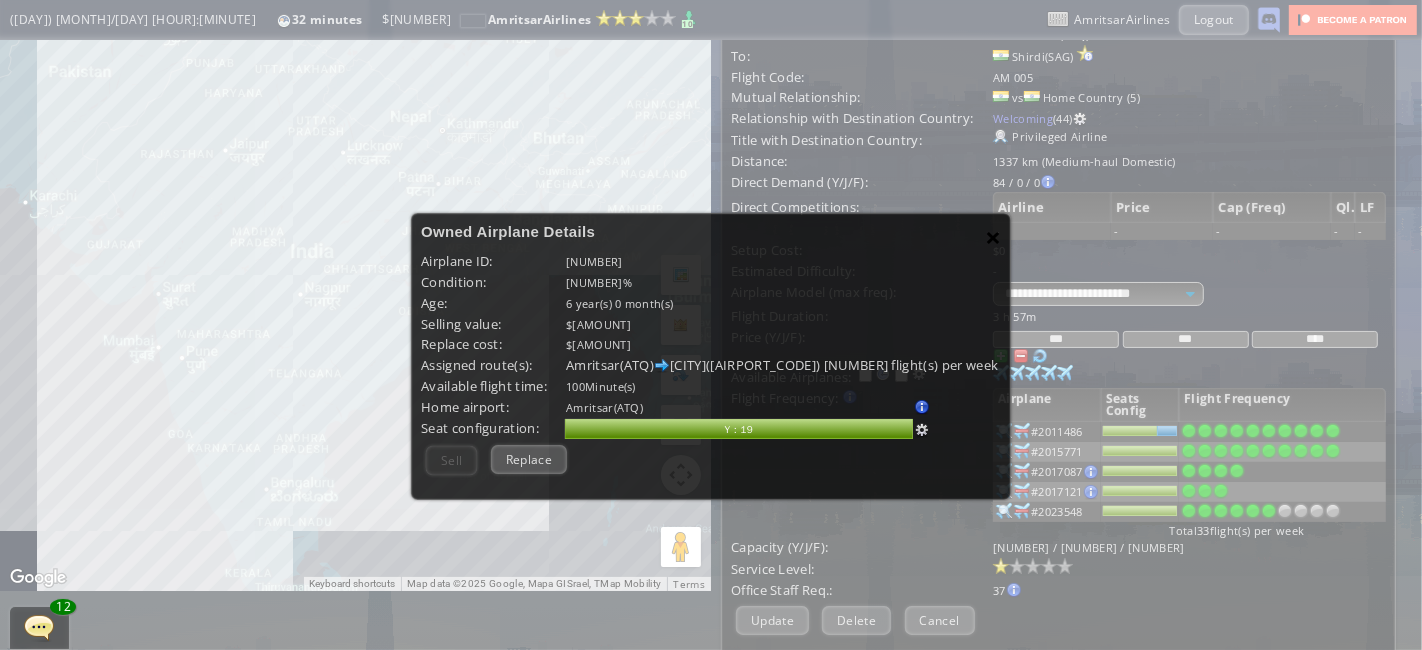 click on "×" at bounding box center (993, 237) 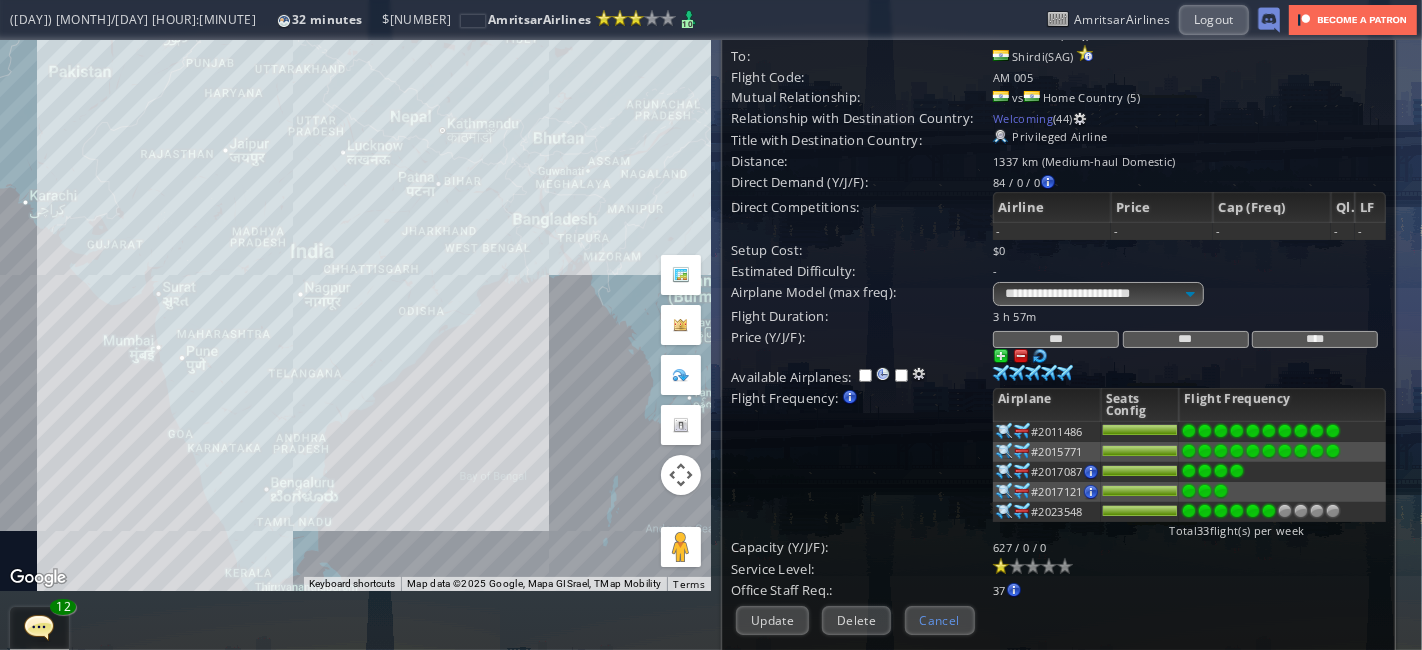 click on "Cancel" at bounding box center [940, 620] 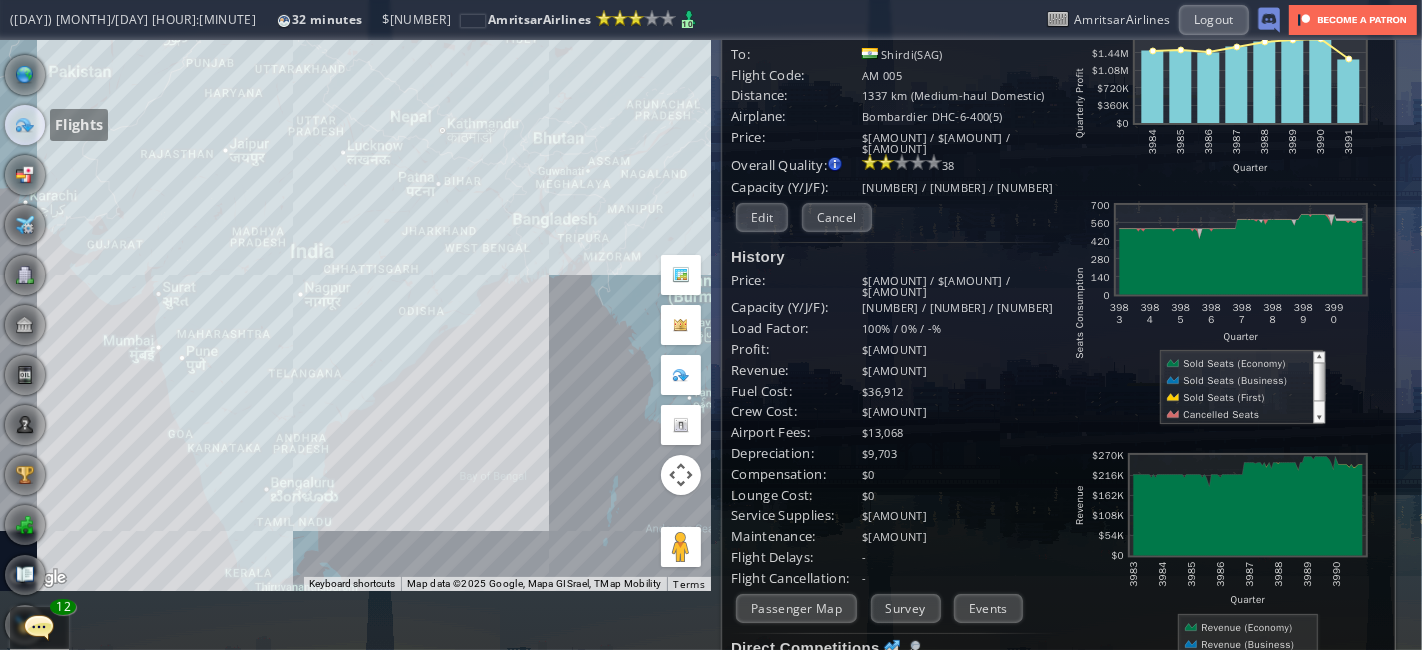 click at bounding box center [25, 125] 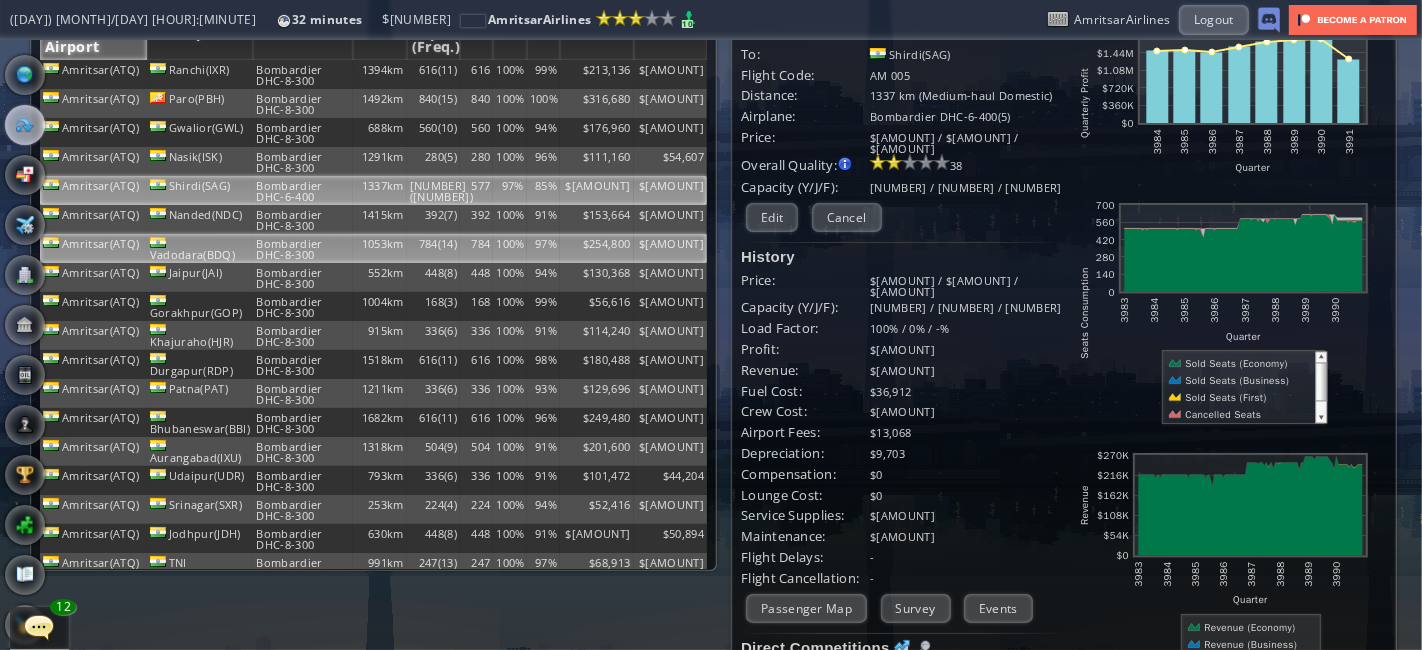 scroll, scrollTop: 0, scrollLeft: 0, axis: both 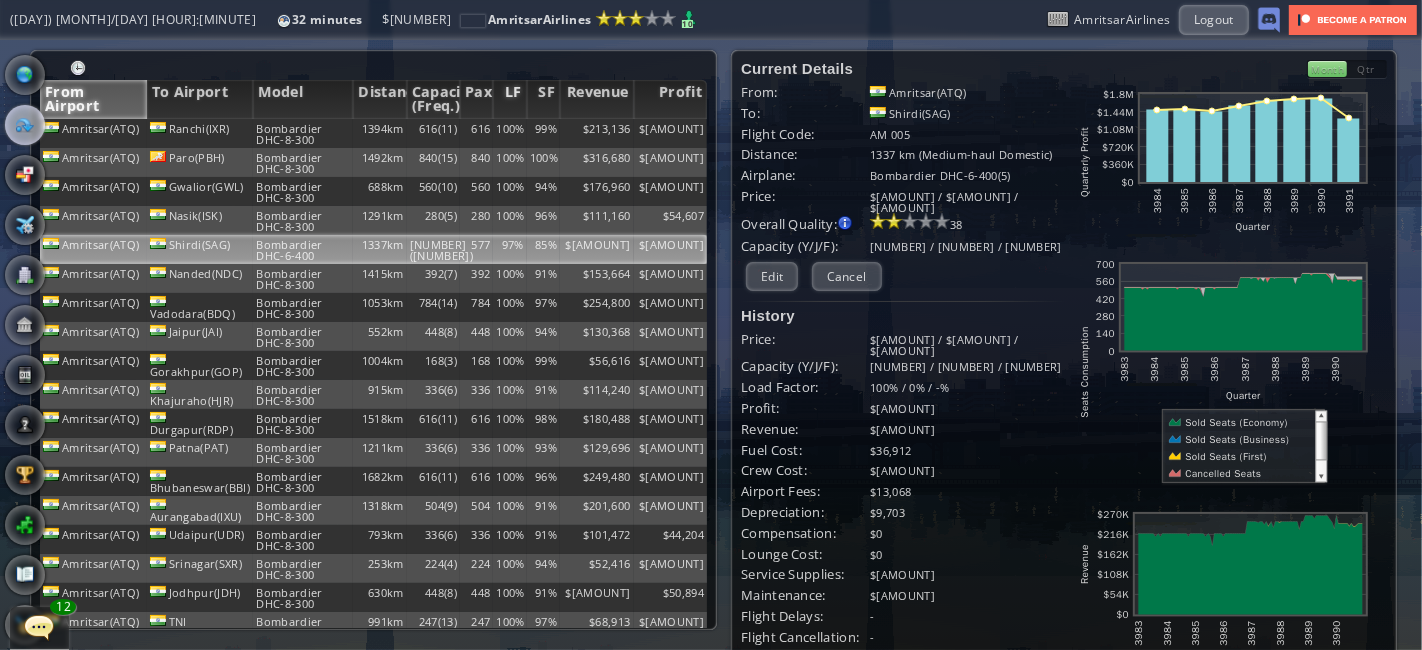 click on "LF" at bounding box center [509, 99] 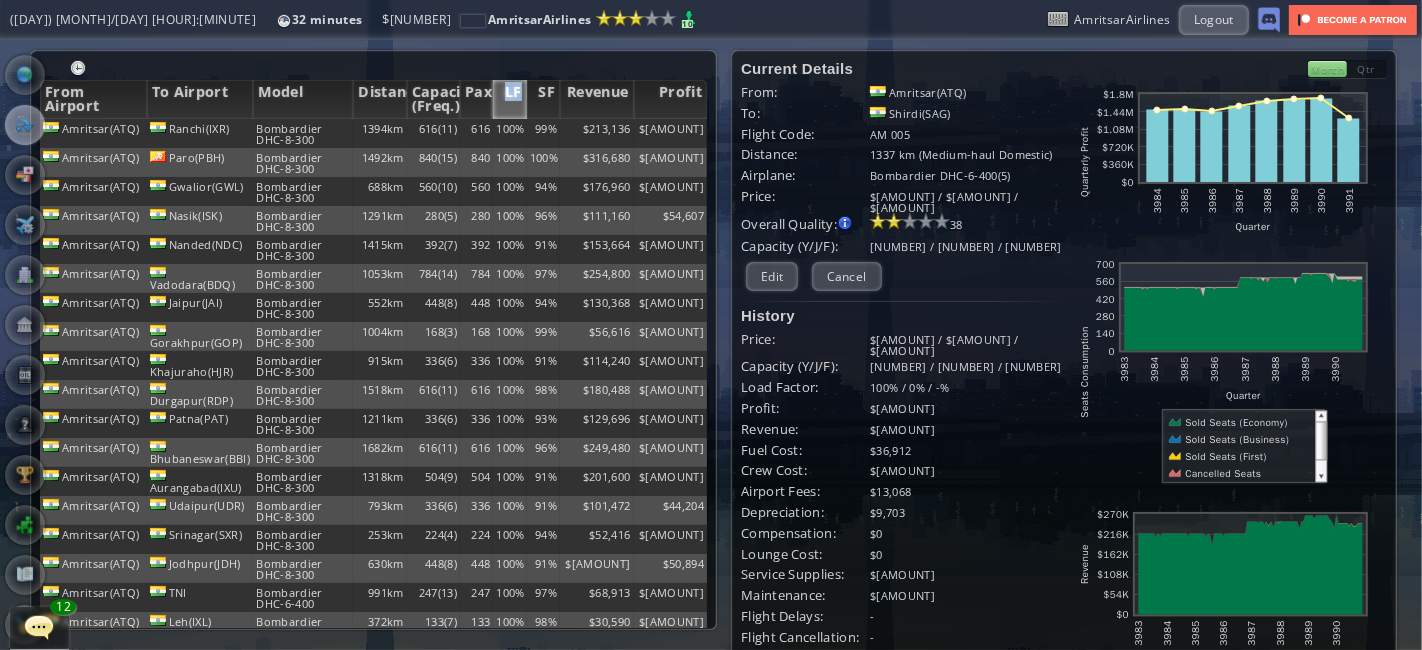 click on "LF" at bounding box center (509, 99) 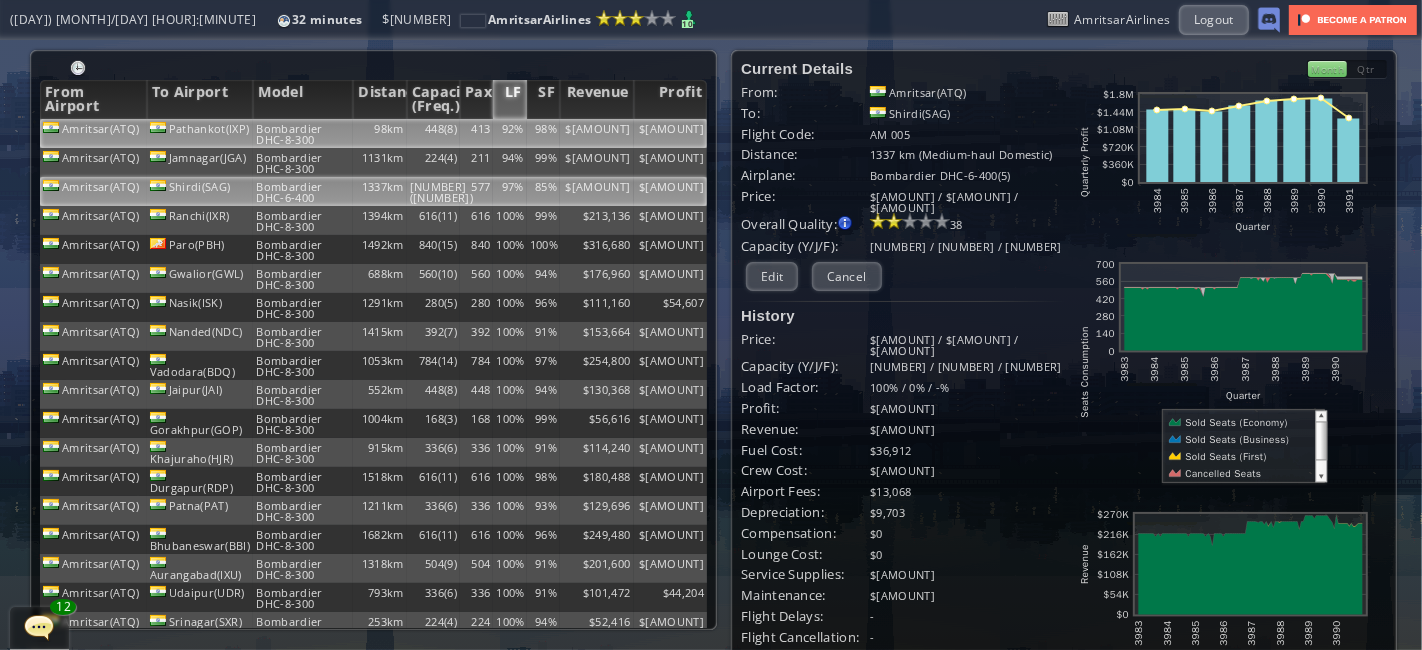 click on "448(8)" at bounding box center (433, 133) 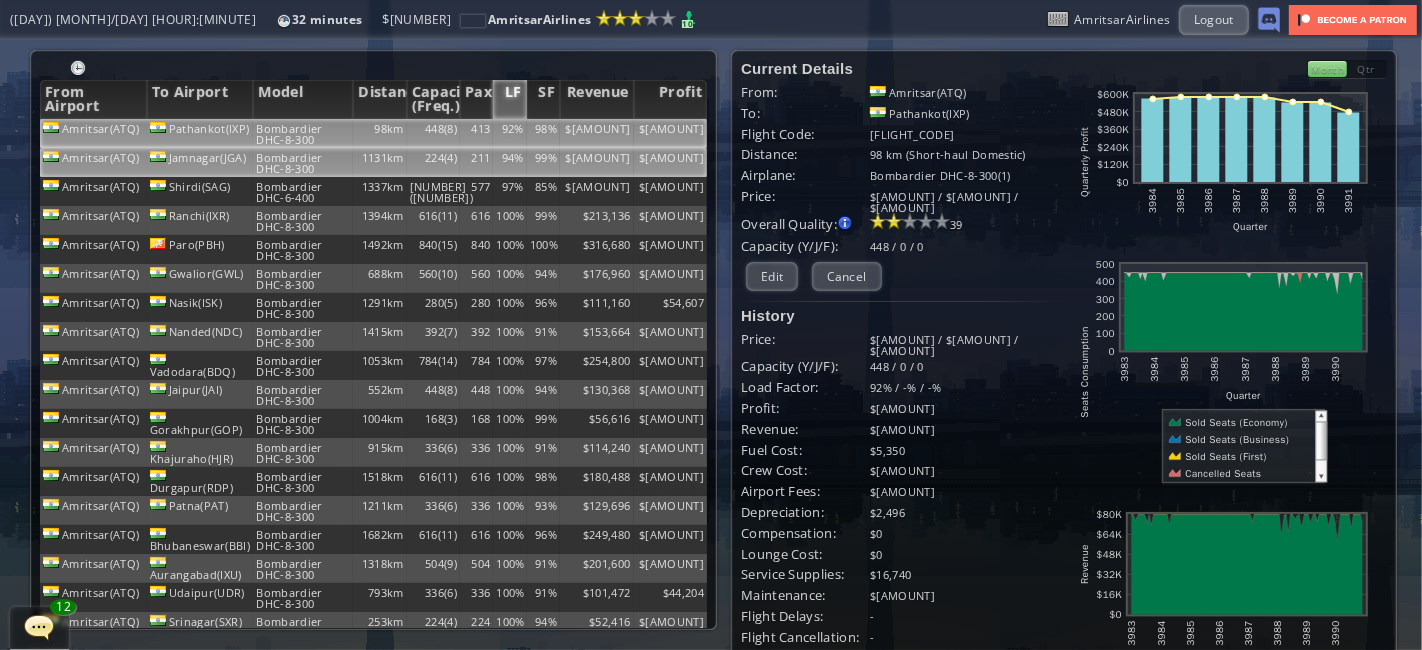 click on "224(4)" at bounding box center [433, 133] 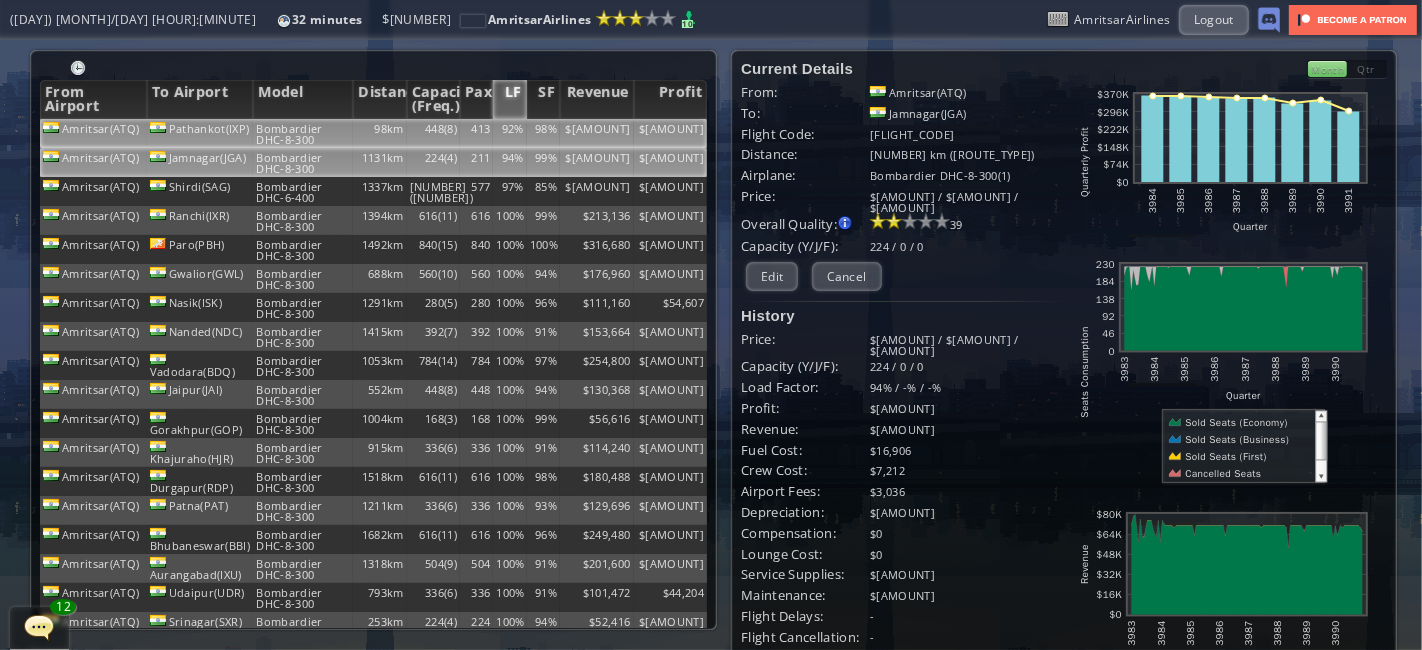 click on "448(8)" at bounding box center (433, 133) 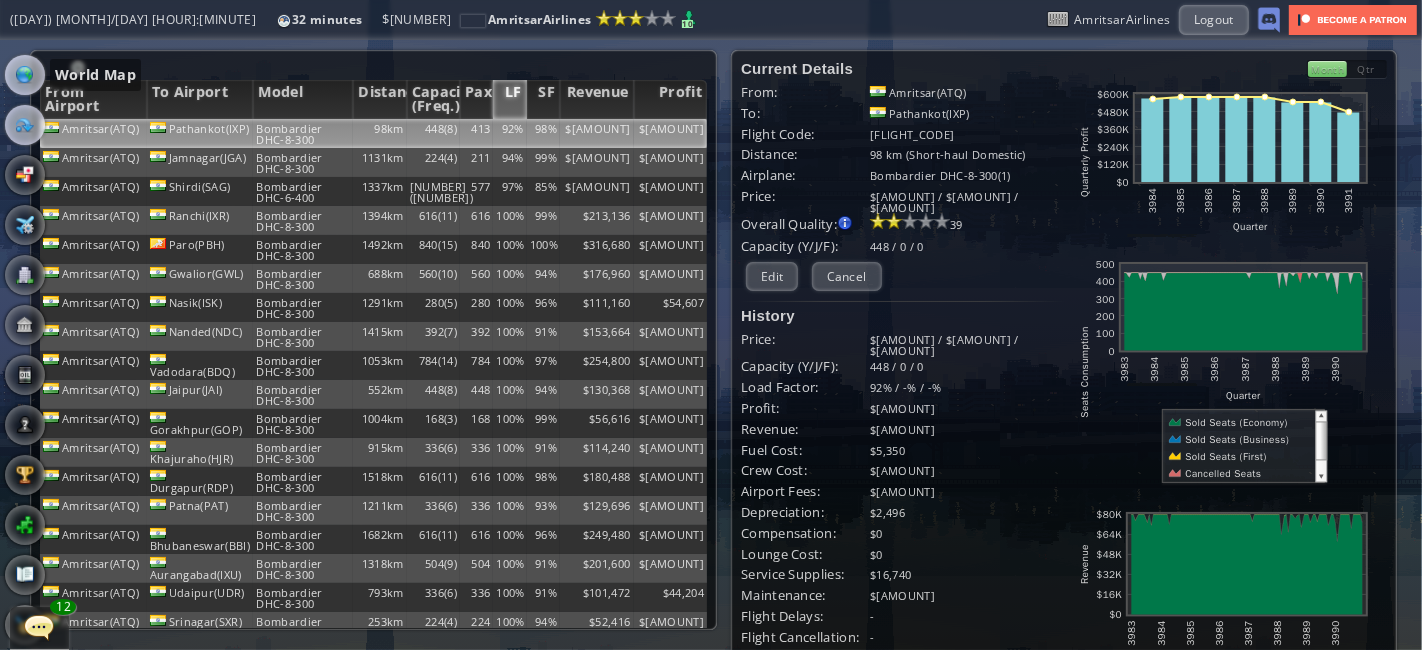 click at bounding box center [25, 75] 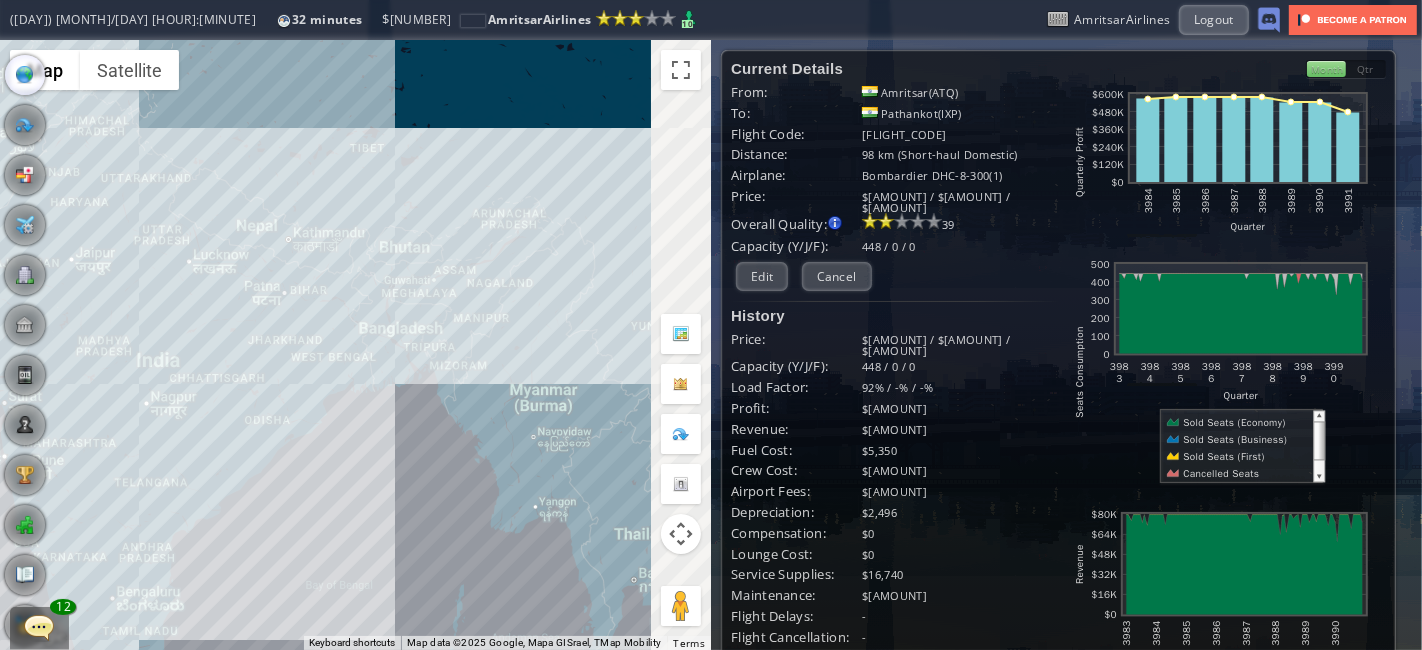 drag, startPoint x: 542, startPoint y: 366, endPoint x: 214, endPoint y: 143, distance: 396.627 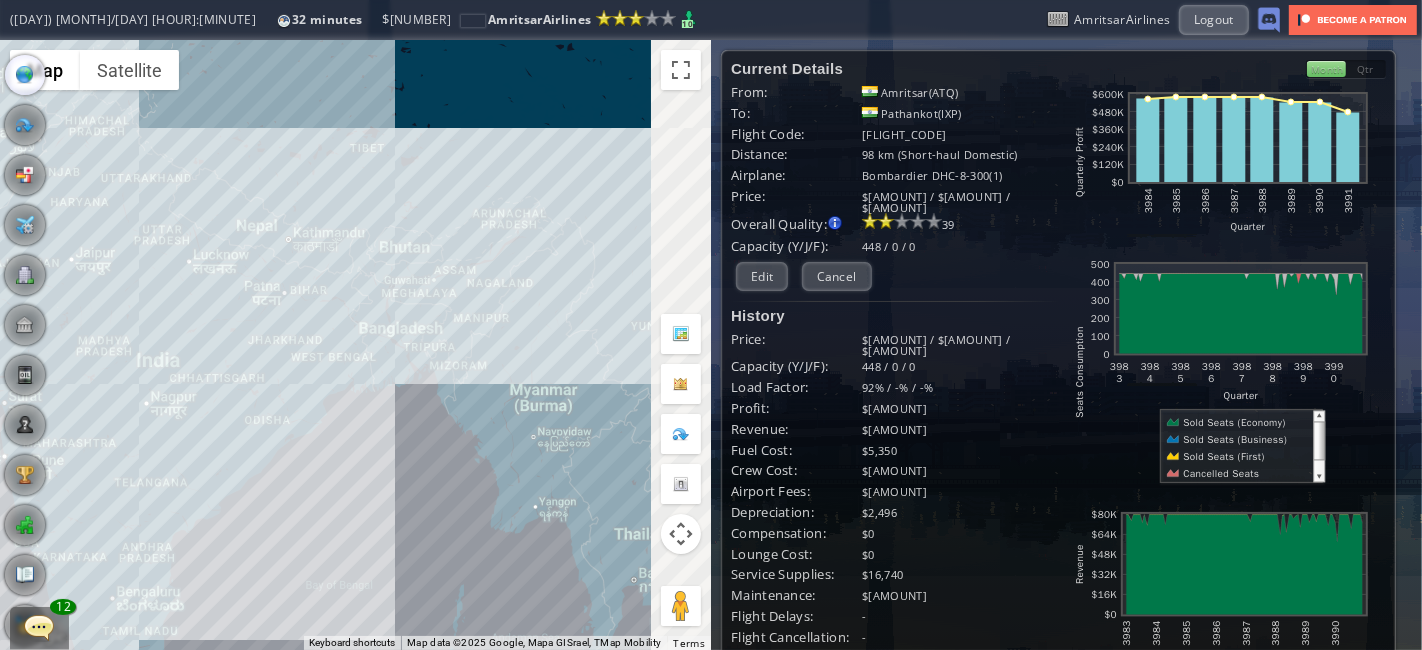 click on "To navigate, press the arrow keys." at bounding box center (355, 345) 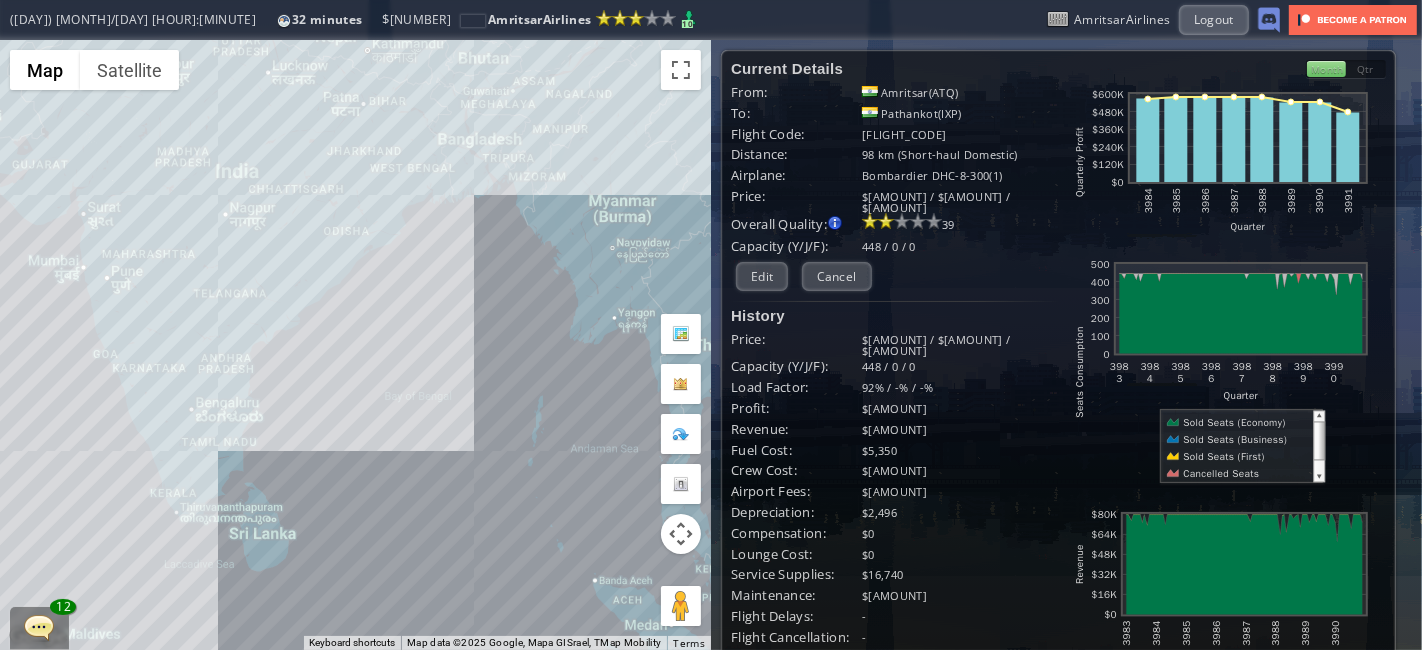 drag, startPoint x: 195, startPoint y: 436, endPoint x: 287, endPoint y: 260, distance: 198.59506 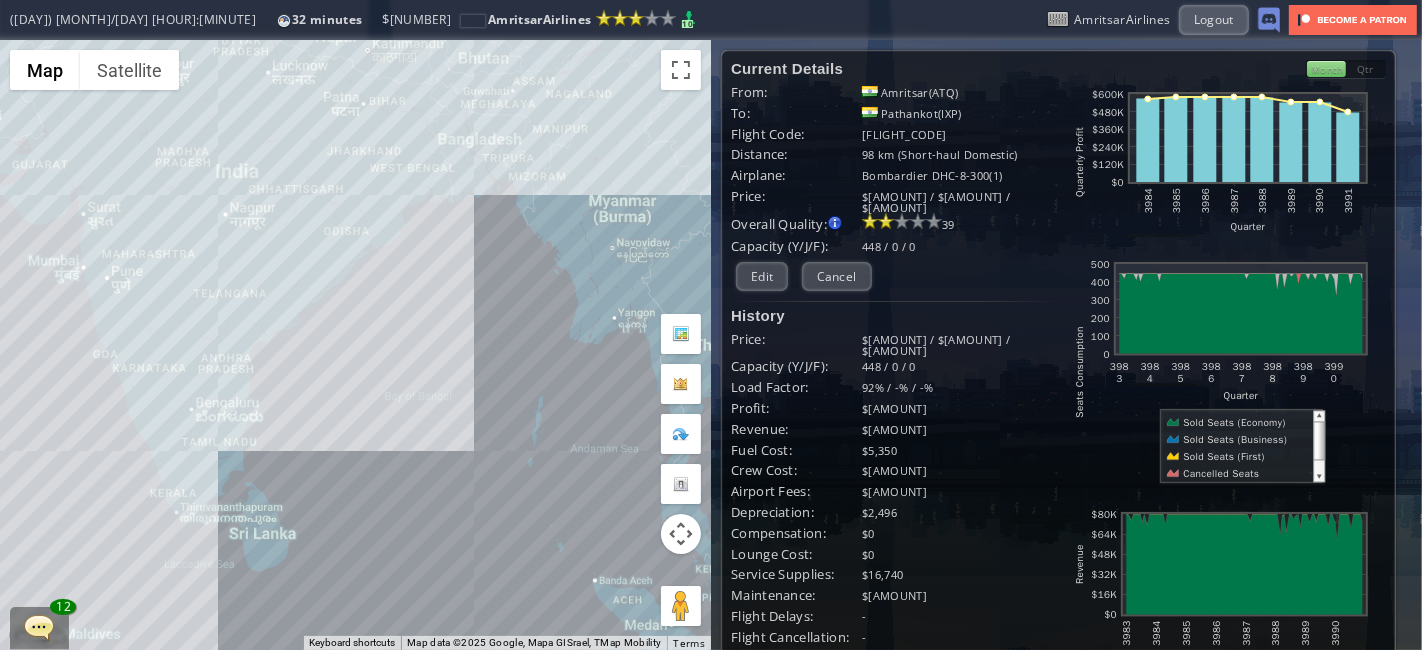 click on "To navigate, press the arrow keys." at bounding box center [355, 345] 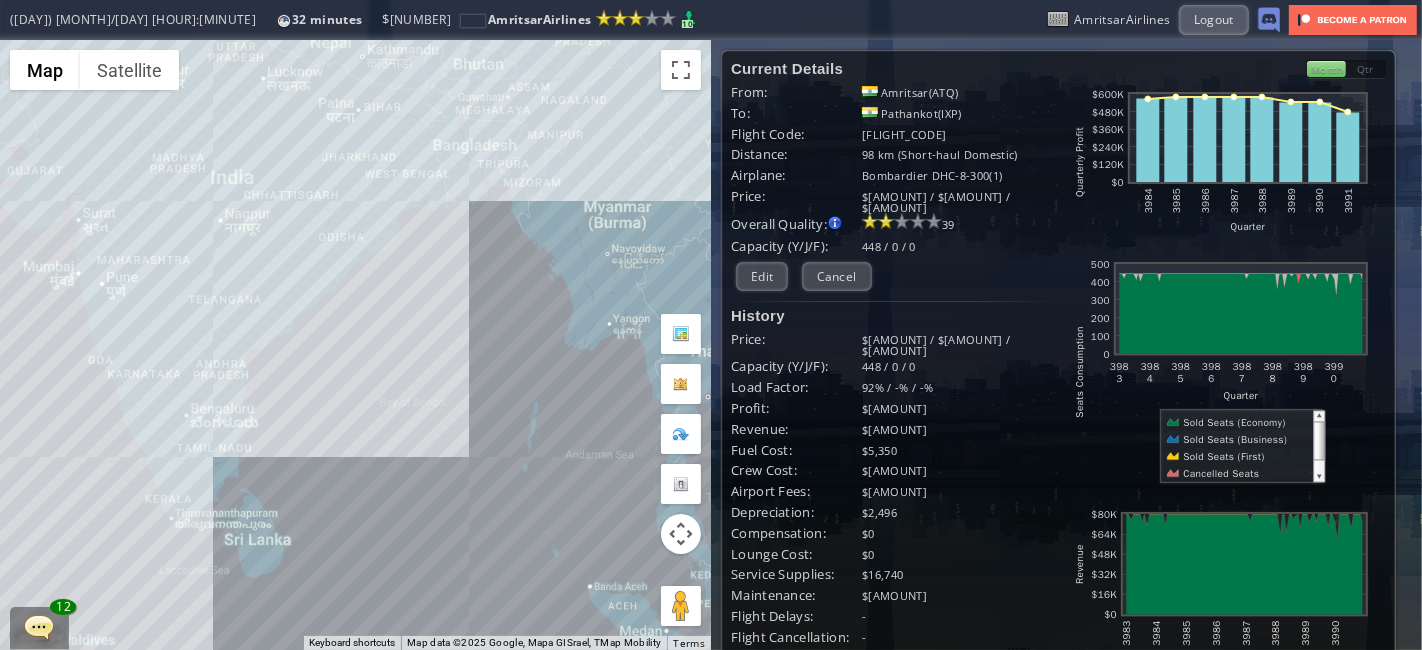 click on "To navigate, press the arrow keys." at bounding box center [355, 345] 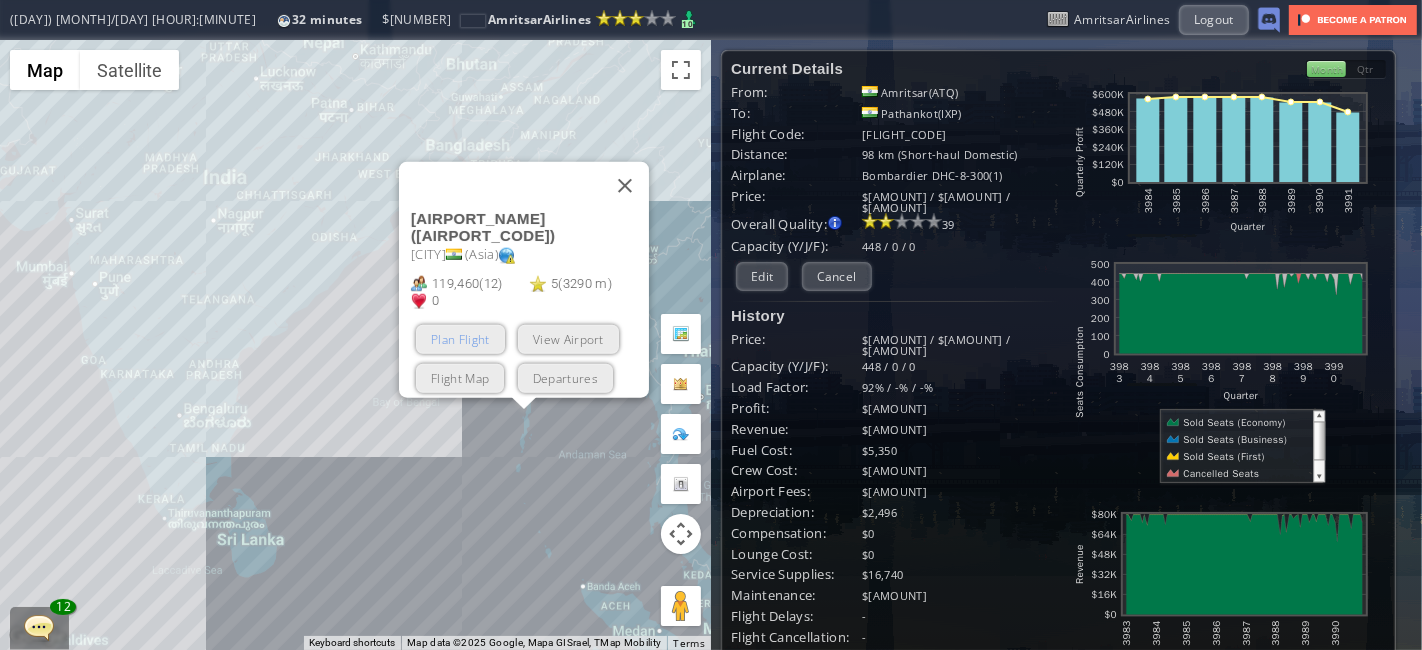click on "Plan Flight" at bounding box center [460, 339] 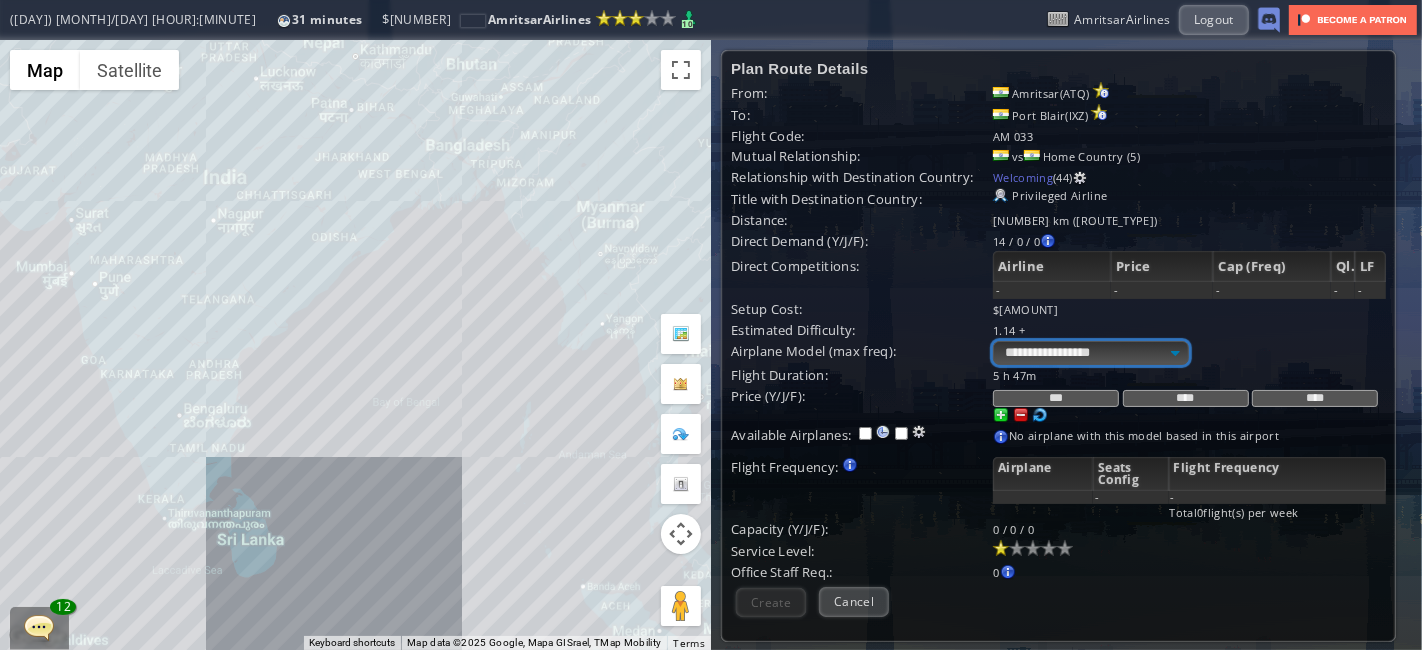click on "**********" at bounding box center [1091, 353] 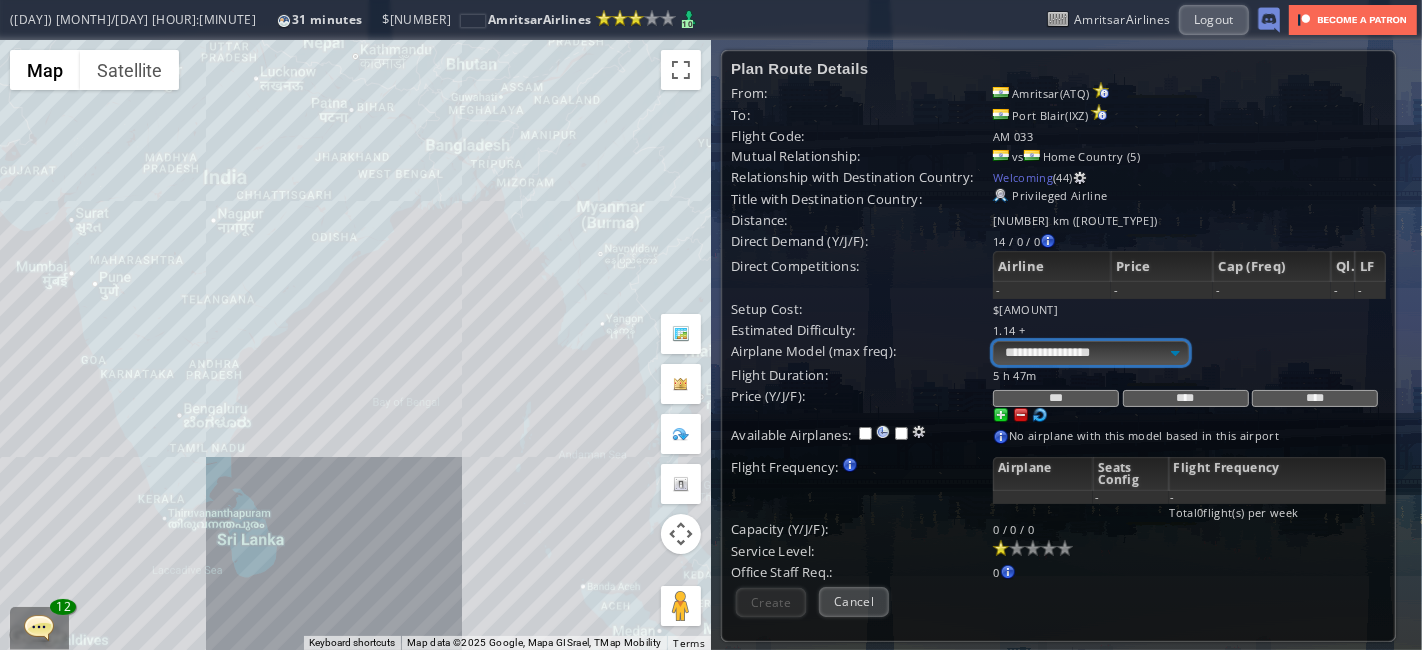 select on "**" 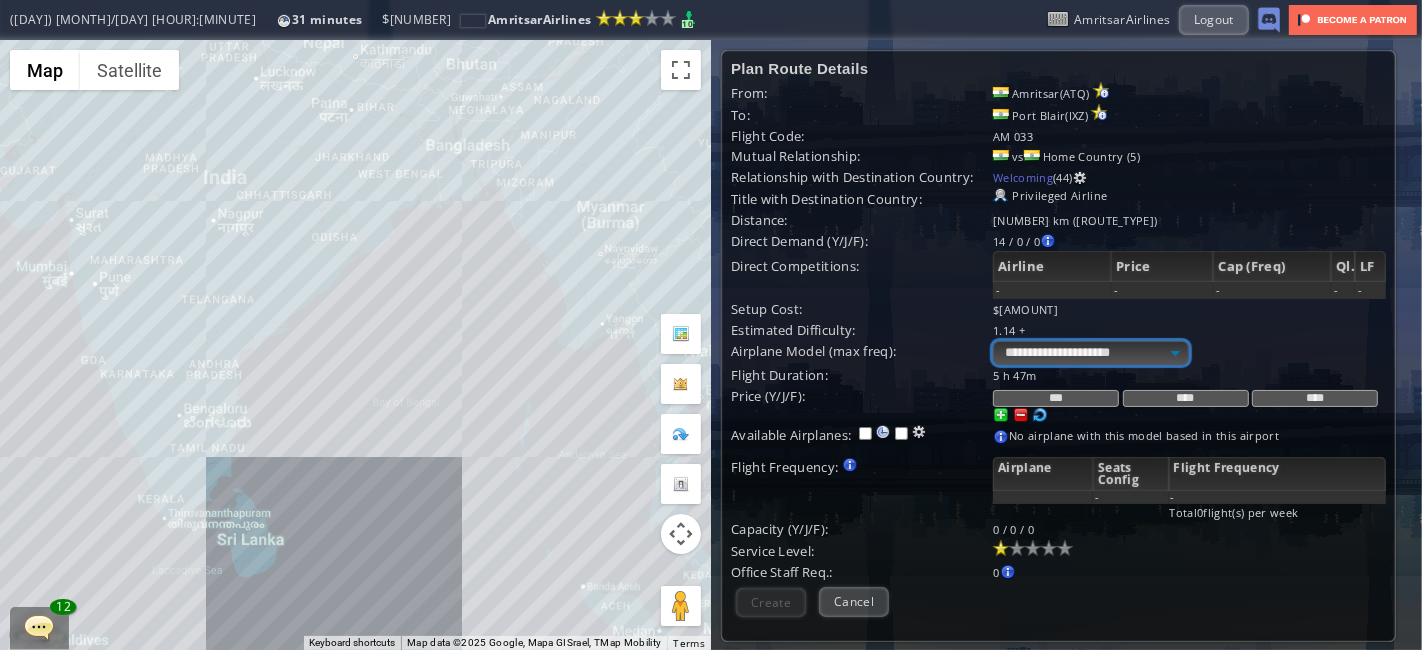 click on "**********" at bounding box center (1091, 353) 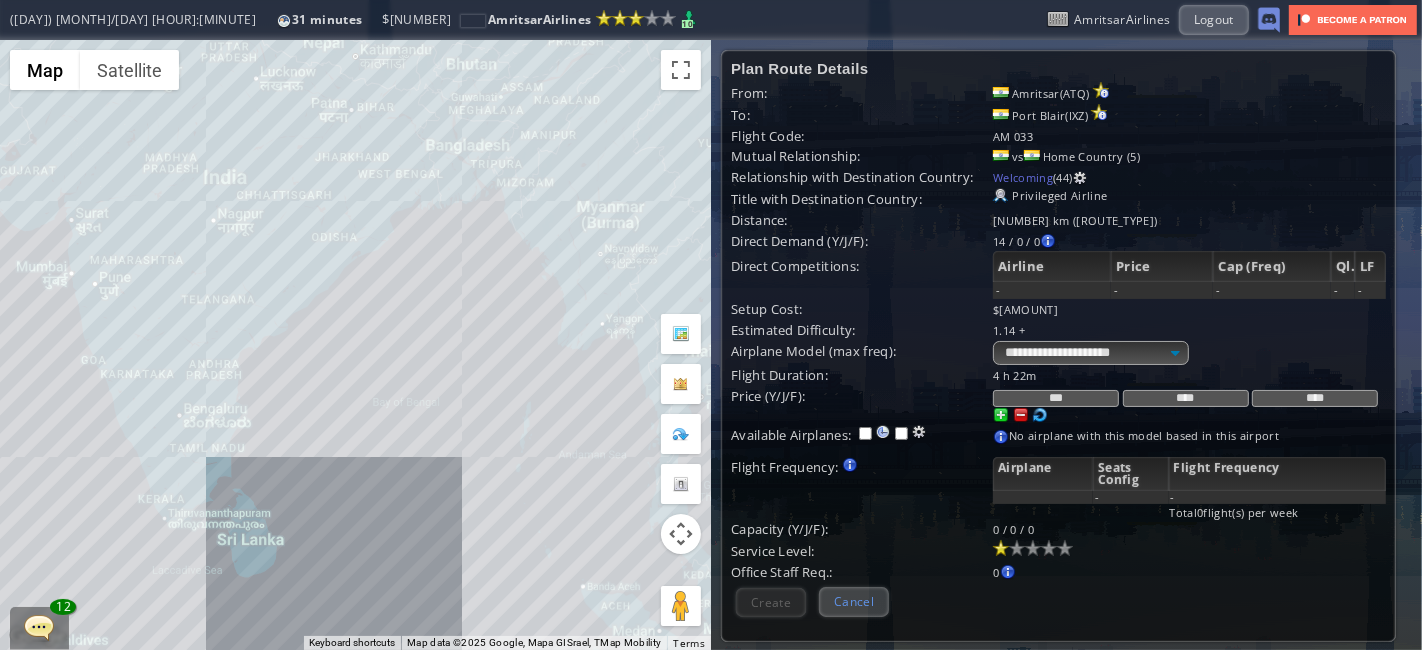 click on "Cancel" at bounding box center (854, 601) 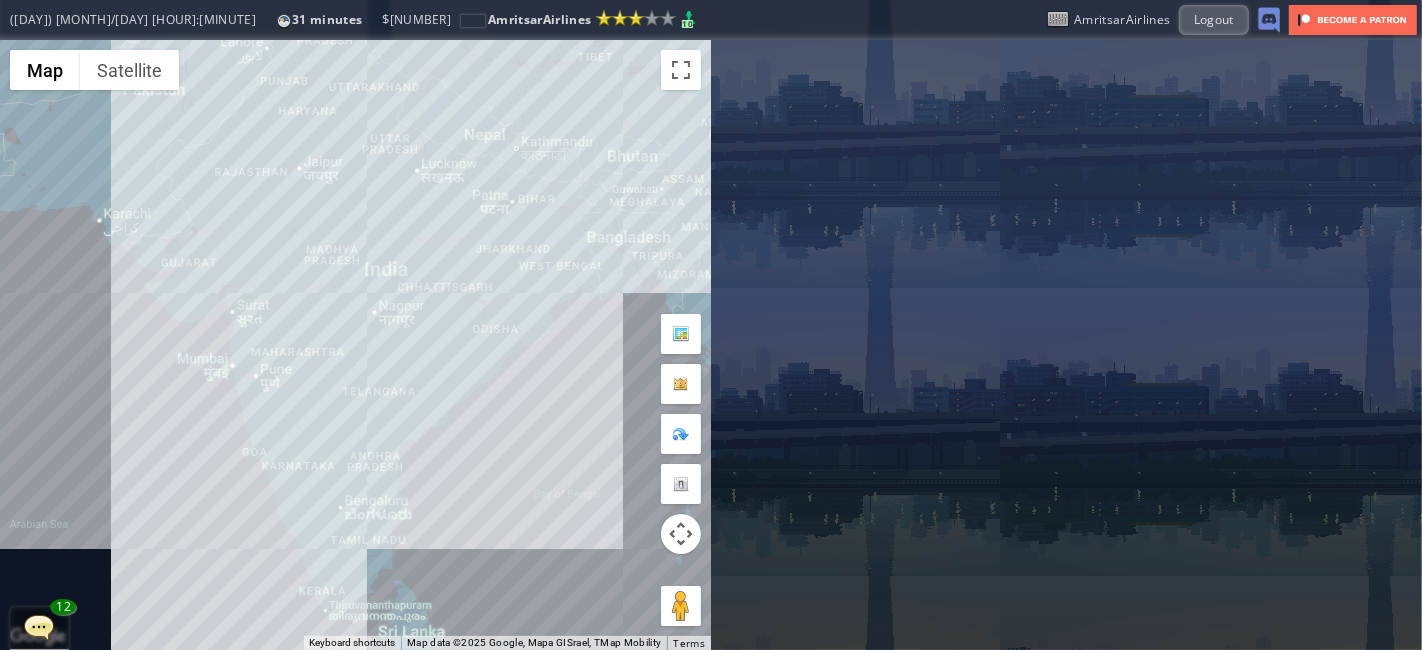 drag, startPoint x: 274, startPoint y: 246, endPoint x: 454, endPoint y: 353, distance: 209.40154 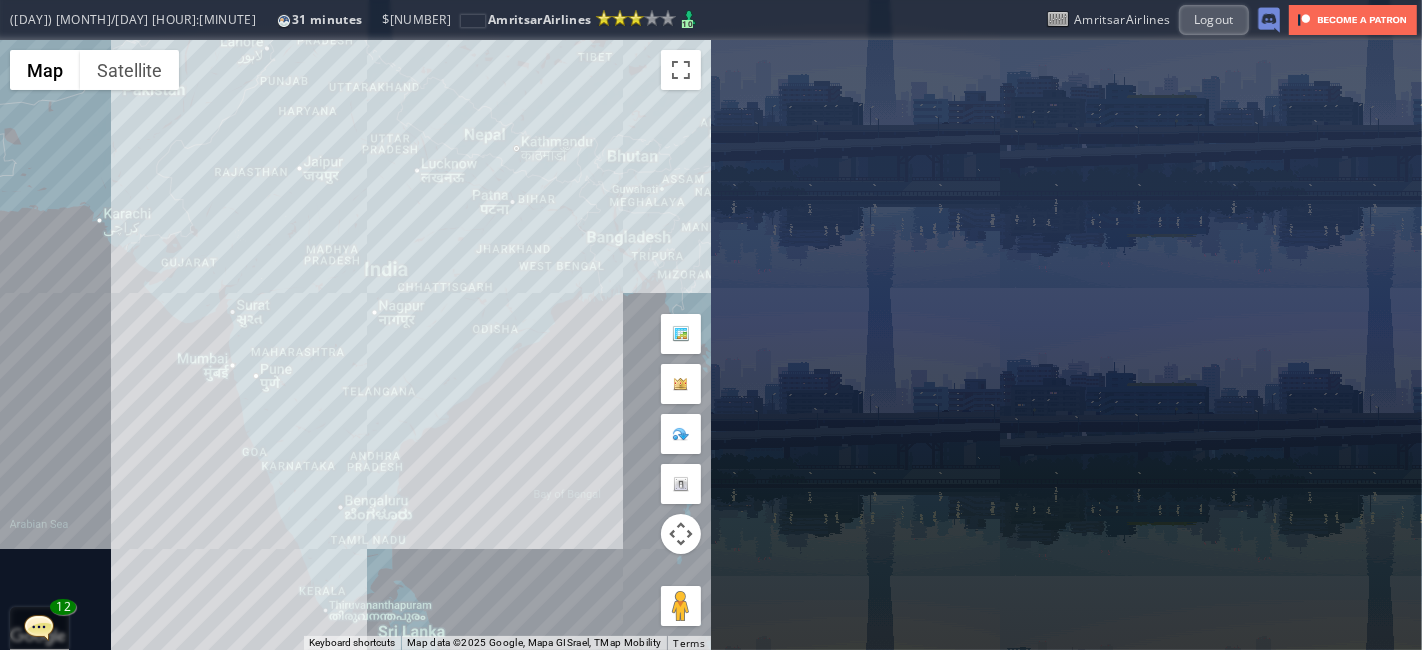 click on "To navigate, press the arrow keys." at bounding box center (355, 345) 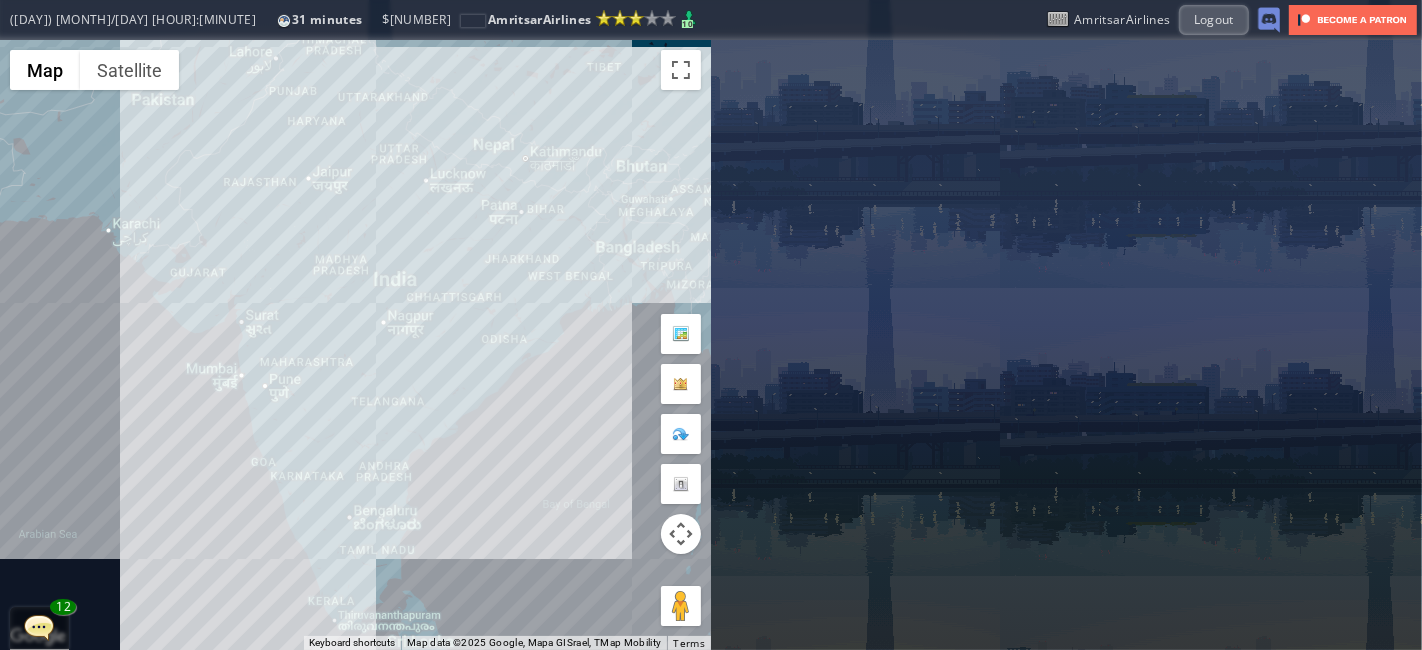 click on "To navigate, press the arrow keys." at bounding box center [355, 345] 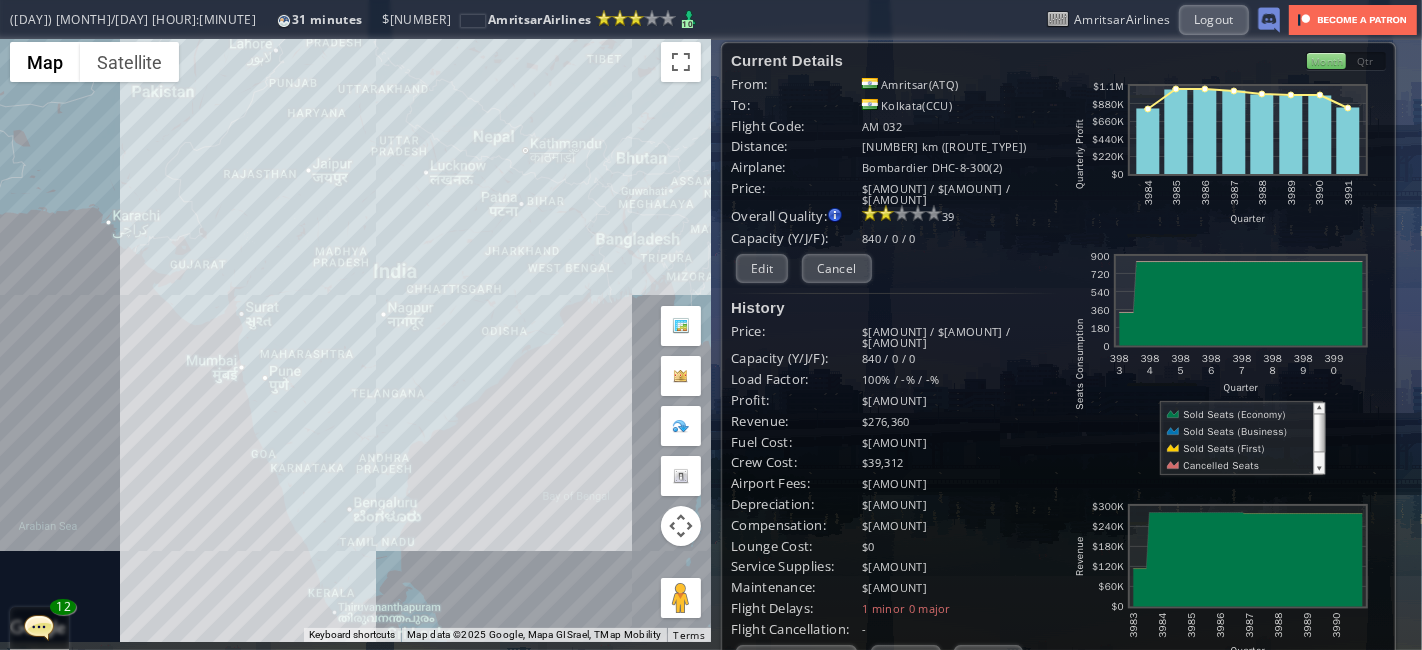 scroll, scrollTop: 0, scrollLeft: 0, axis: both 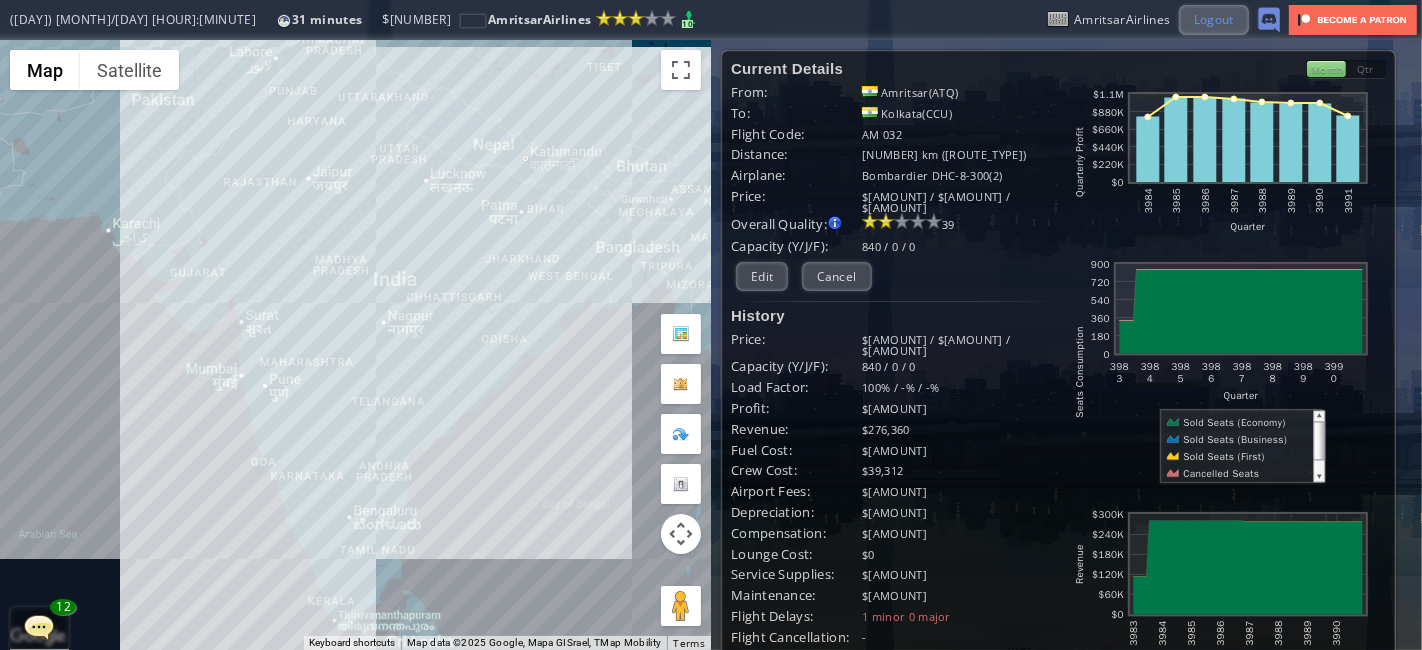 click on "Logout" at bounding box center (1214, 19) 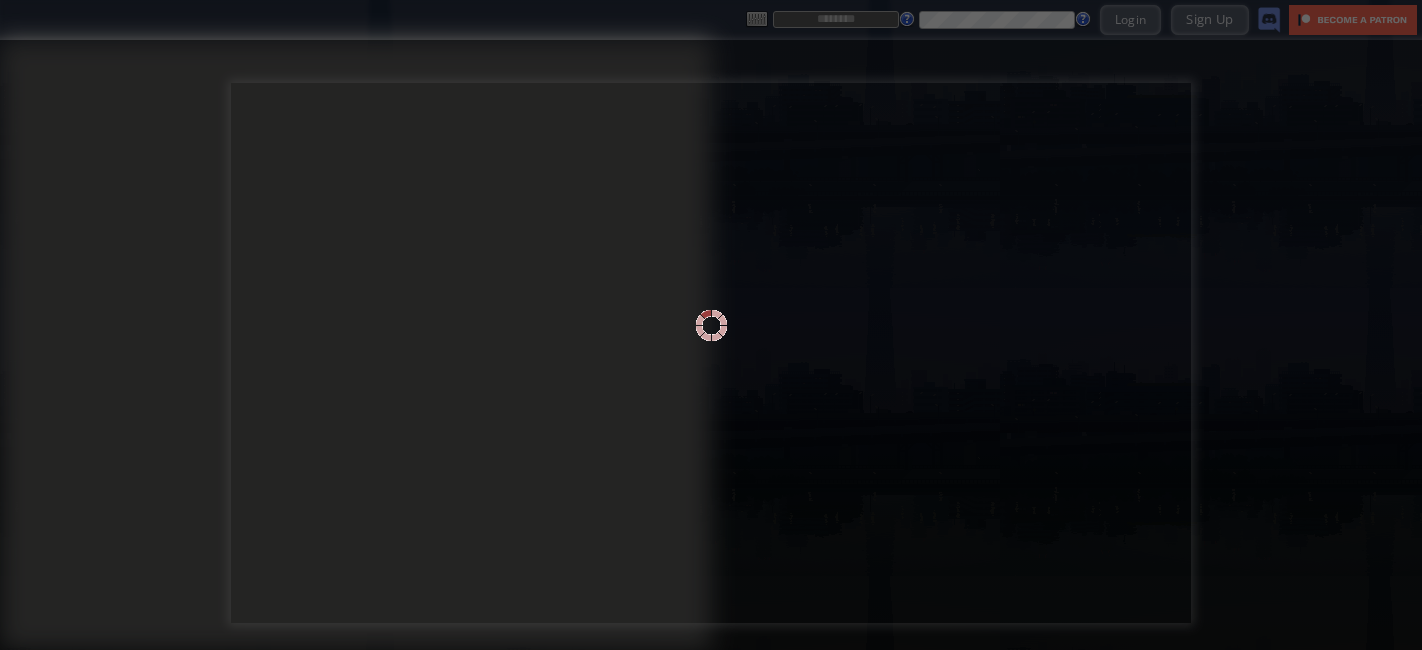 scroll, scrollTop: 0, scrollLeft: 0, axis: both 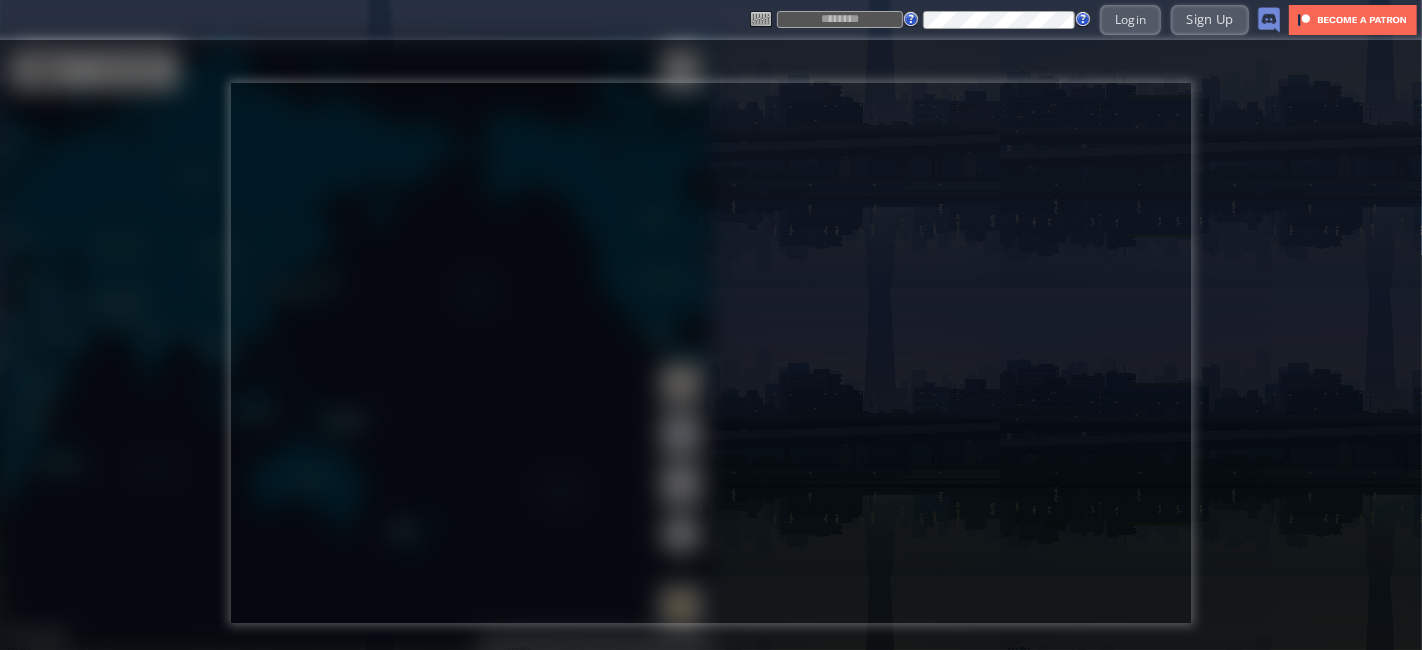 type on "******" 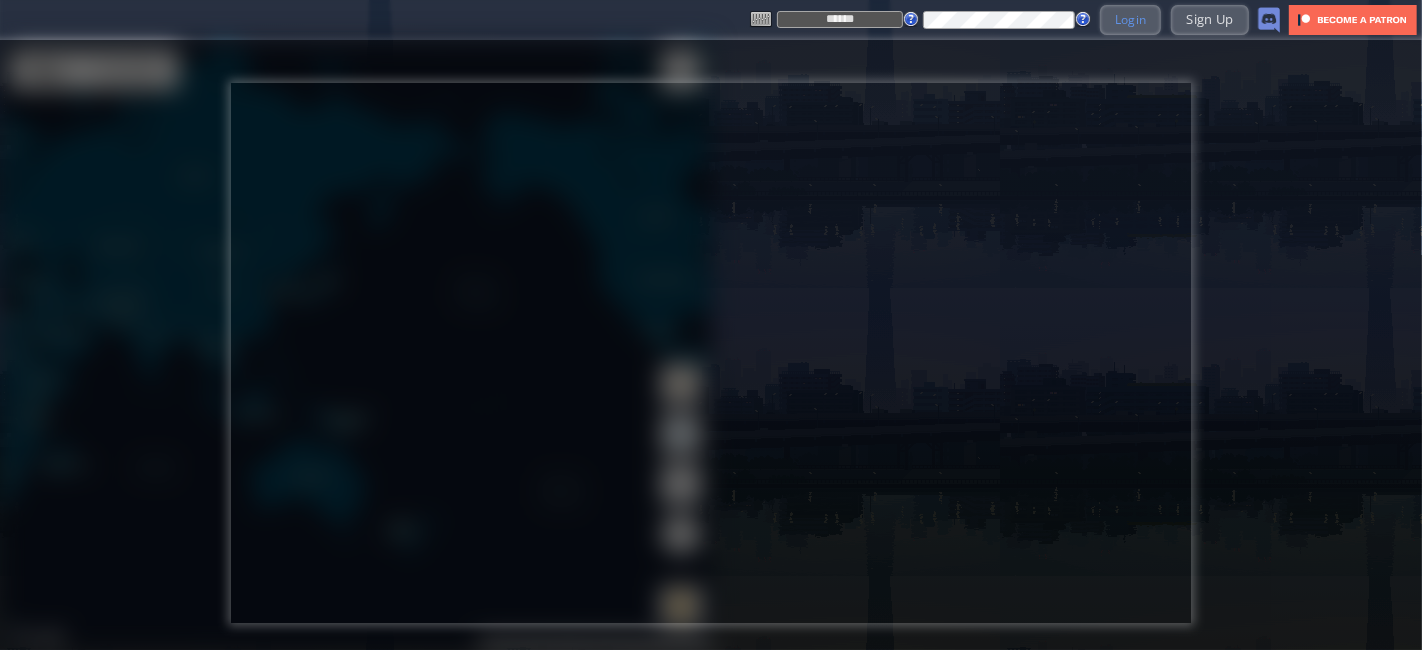 click on "Login" at bounding box center [1131, 19] 